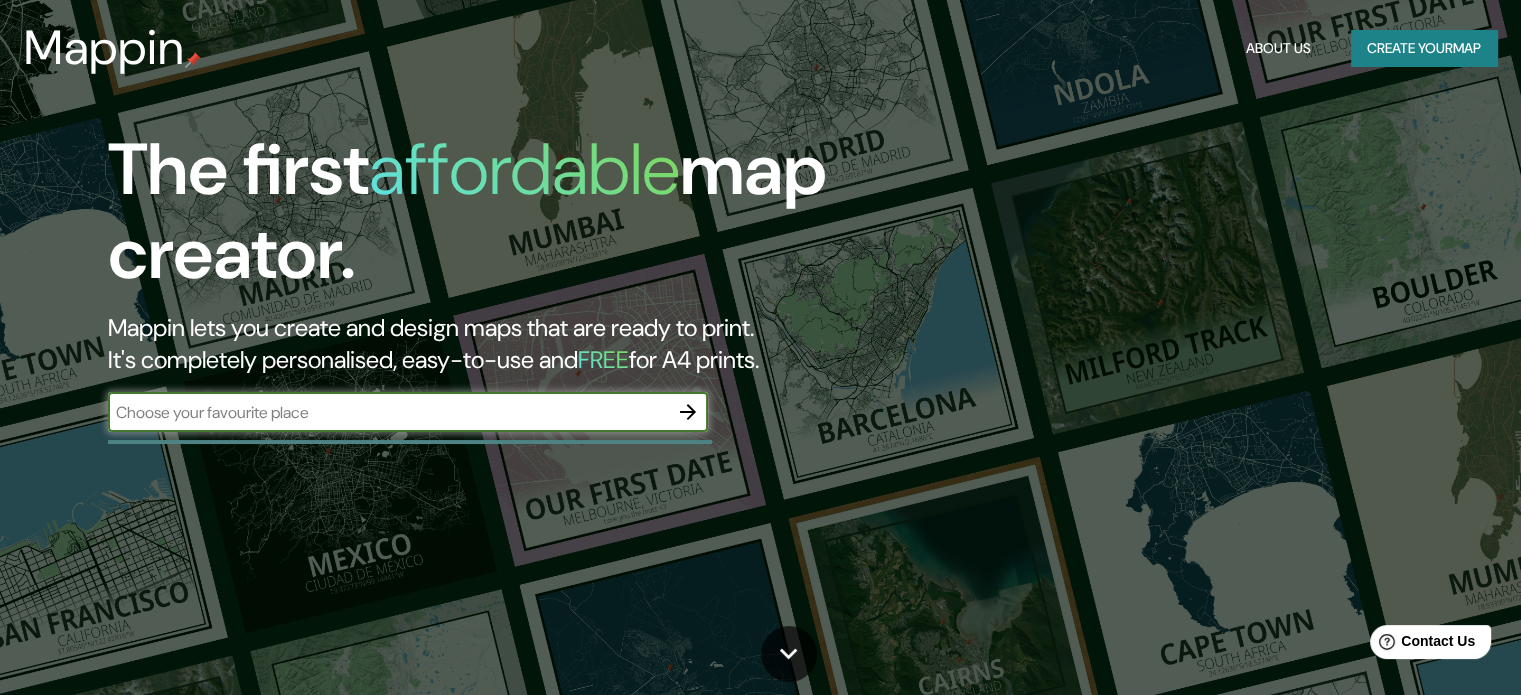 scroll, scrollTop: 0, scrollLeft: 0, axis: both 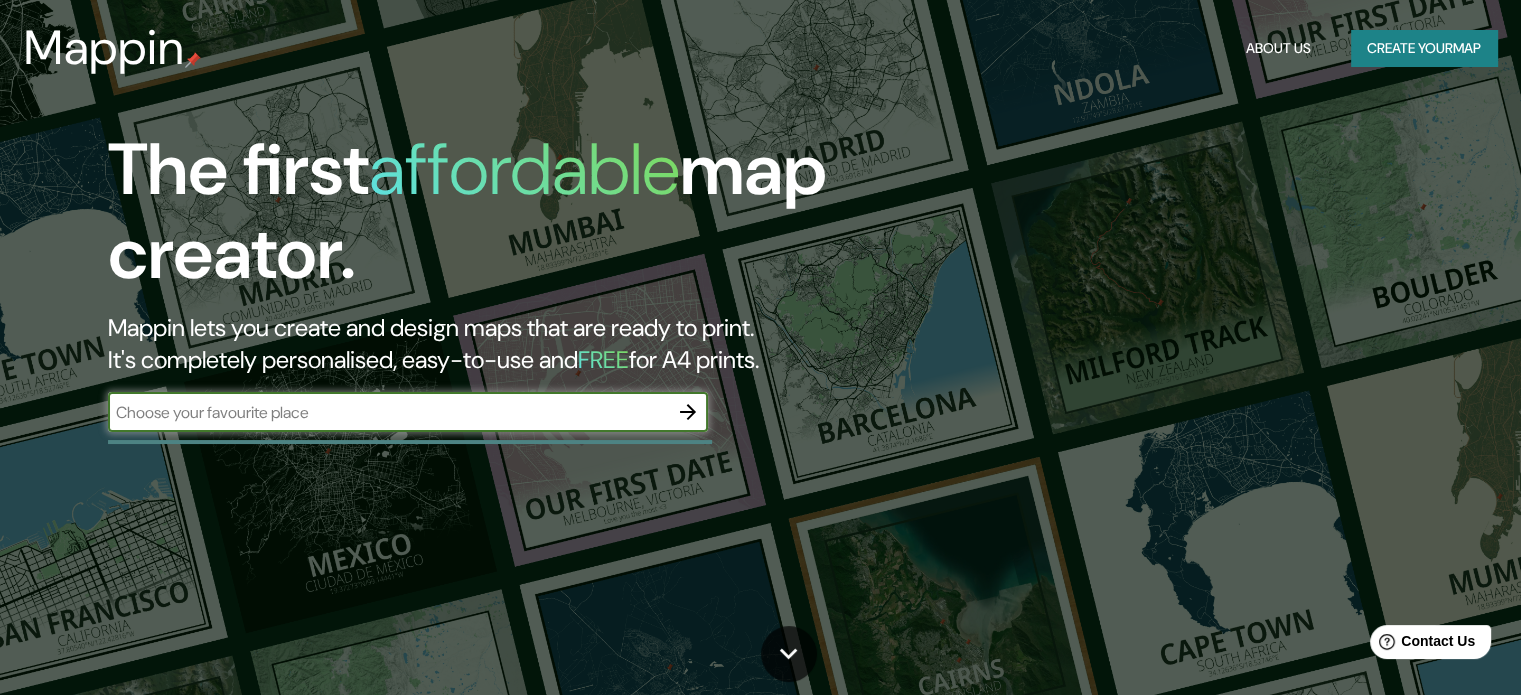 click at bounding box center [388, 412] 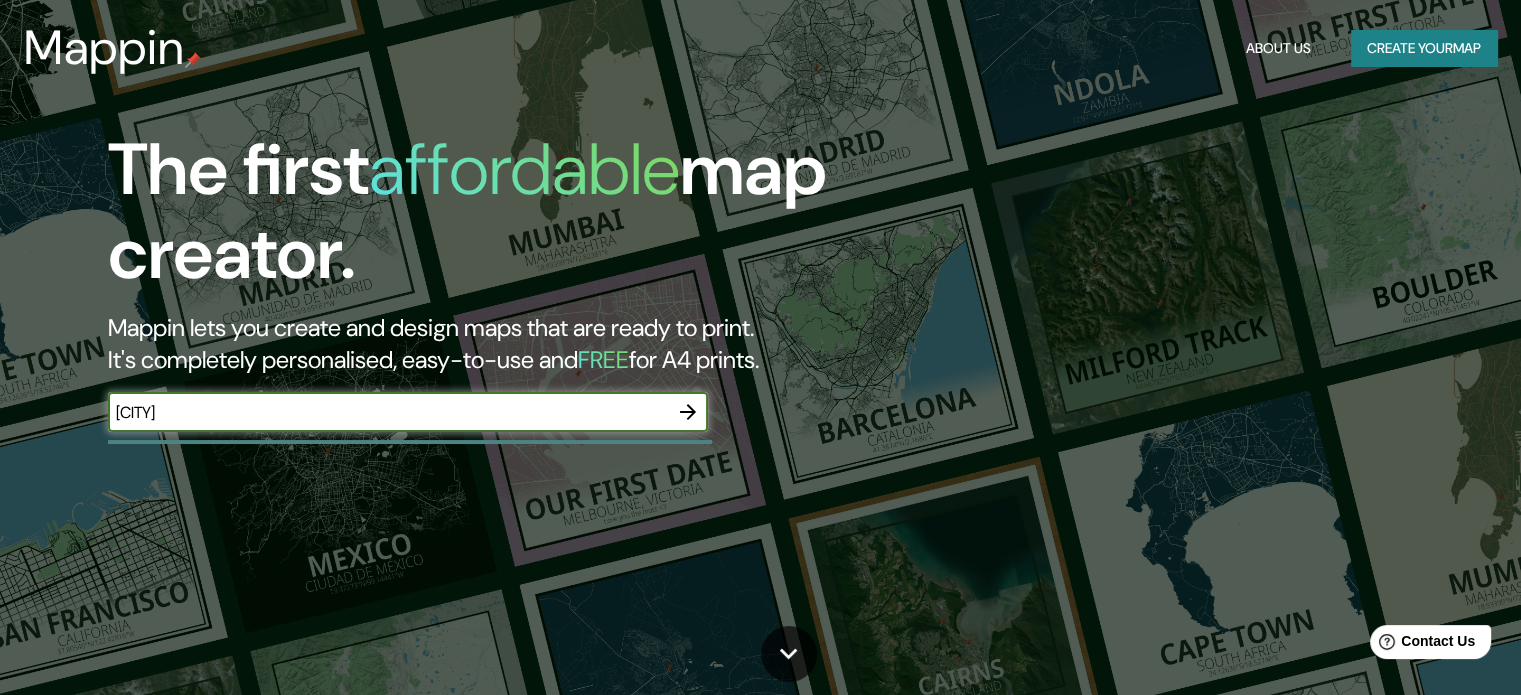 type on "[CITY]" 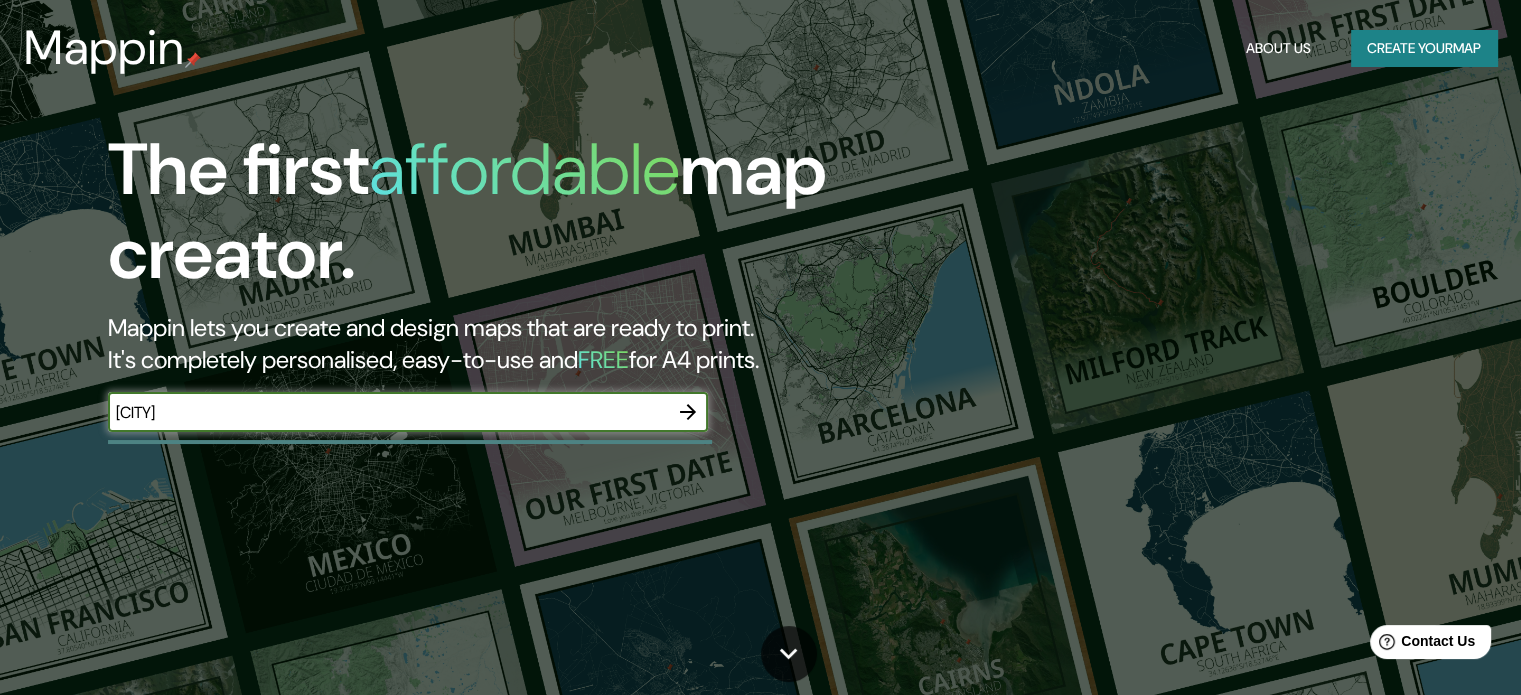click 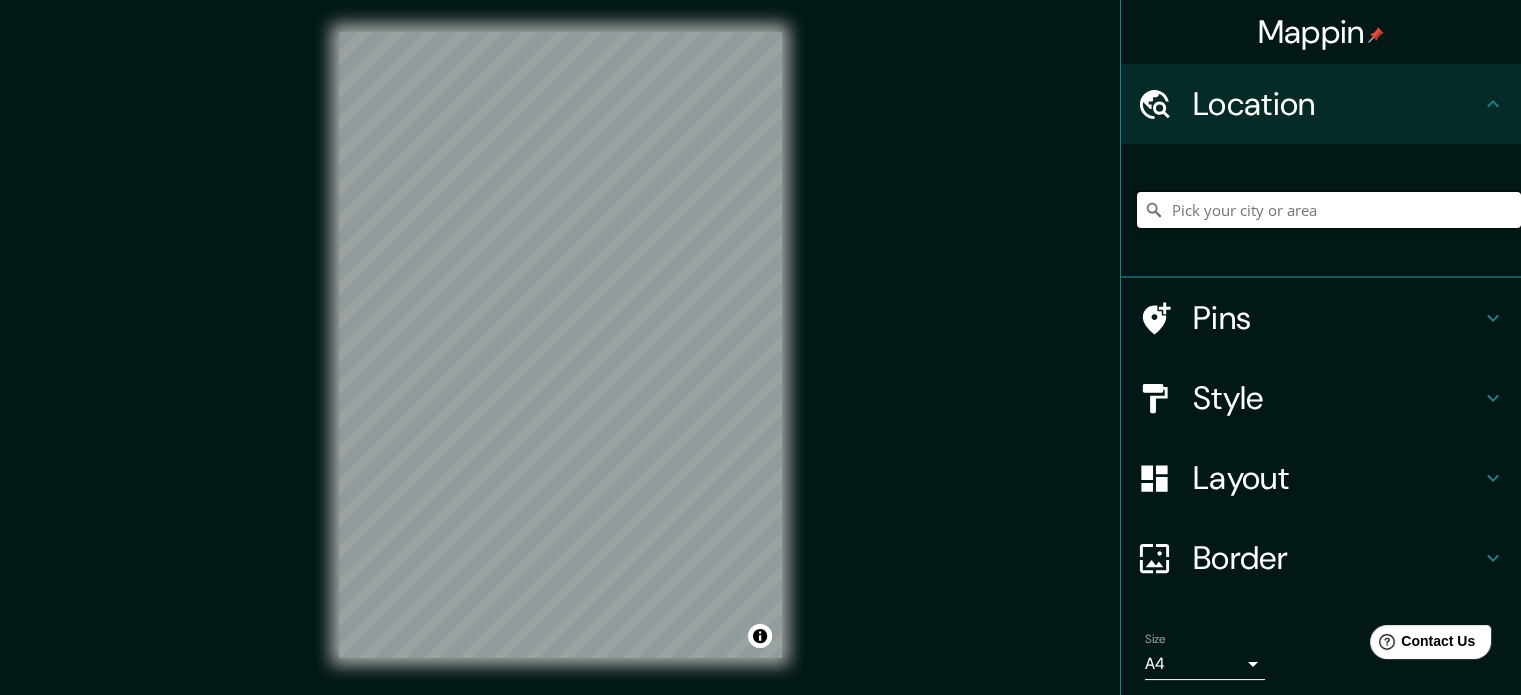 click at bounding box center [1329, 210] 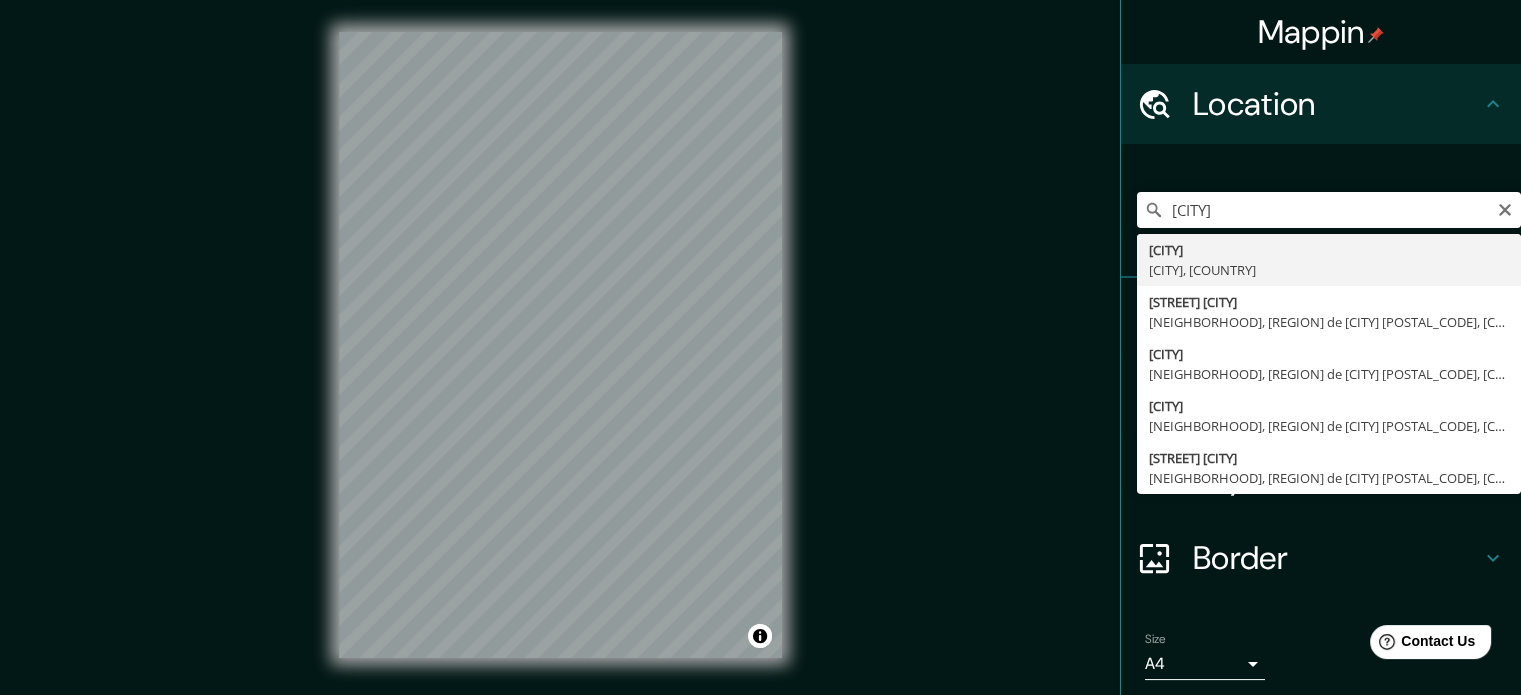 drag, startPoint x: 1232, startPoint y: 263, endPoint x: 1243, endPoint y: 249, distance: 17.804493 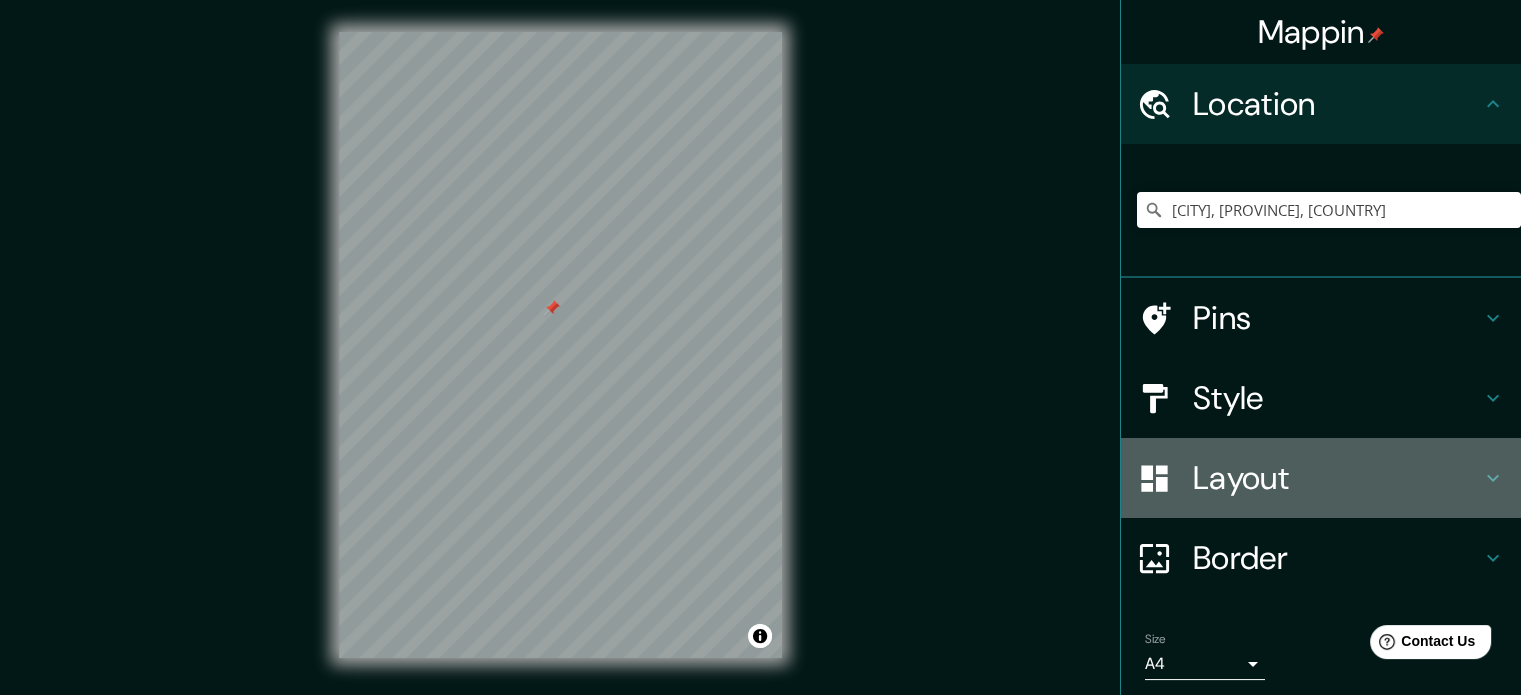 click on "Layout" at bounding box center (1321, 478) 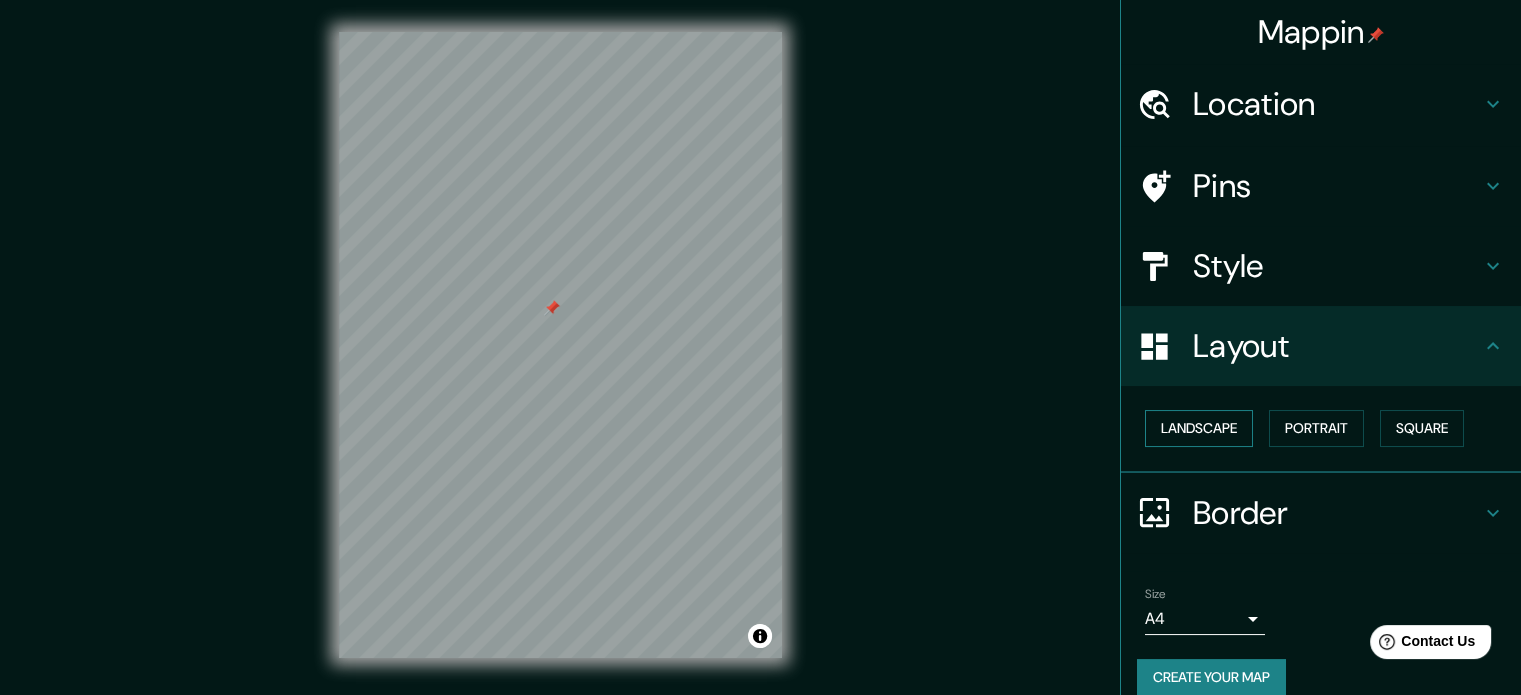 click on "Landscape" at bounding box center (1199, 428) 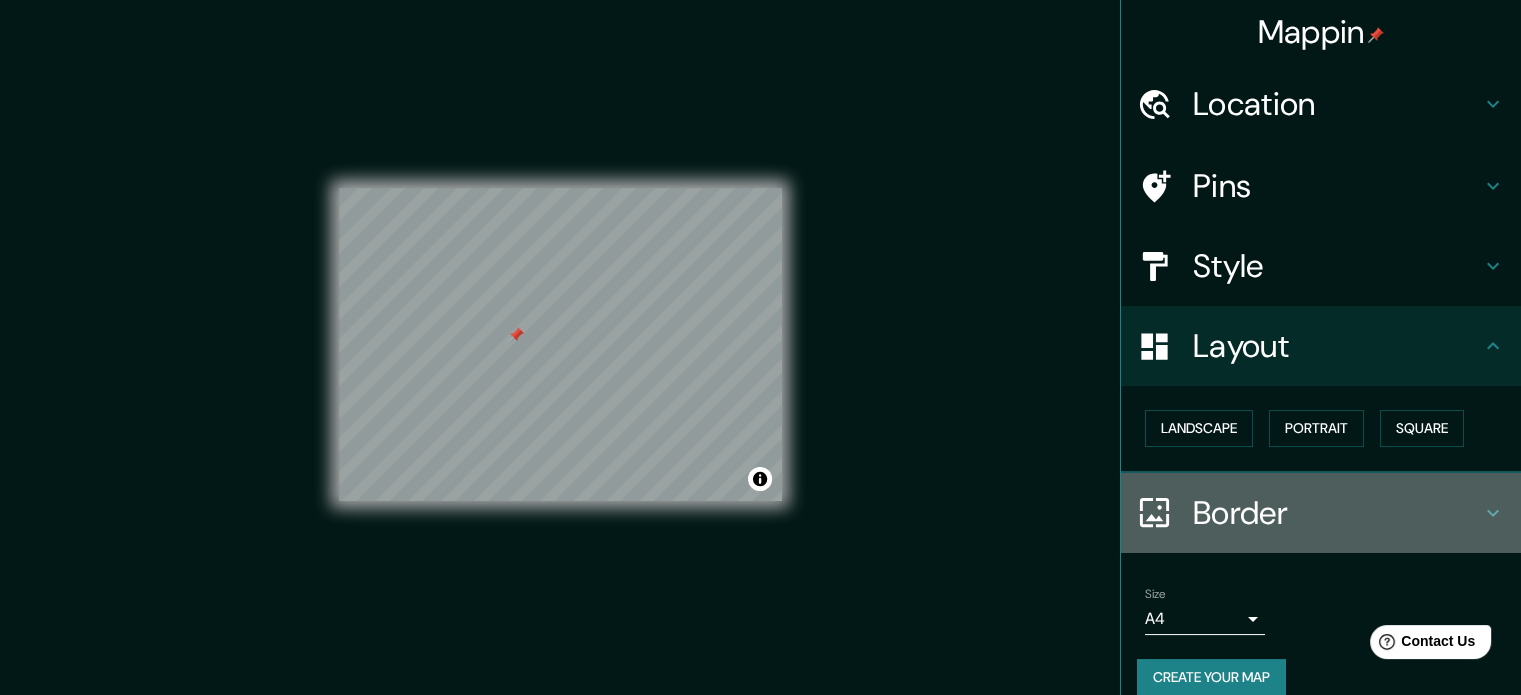 click on "Border" at bounding box center (1337, 513) 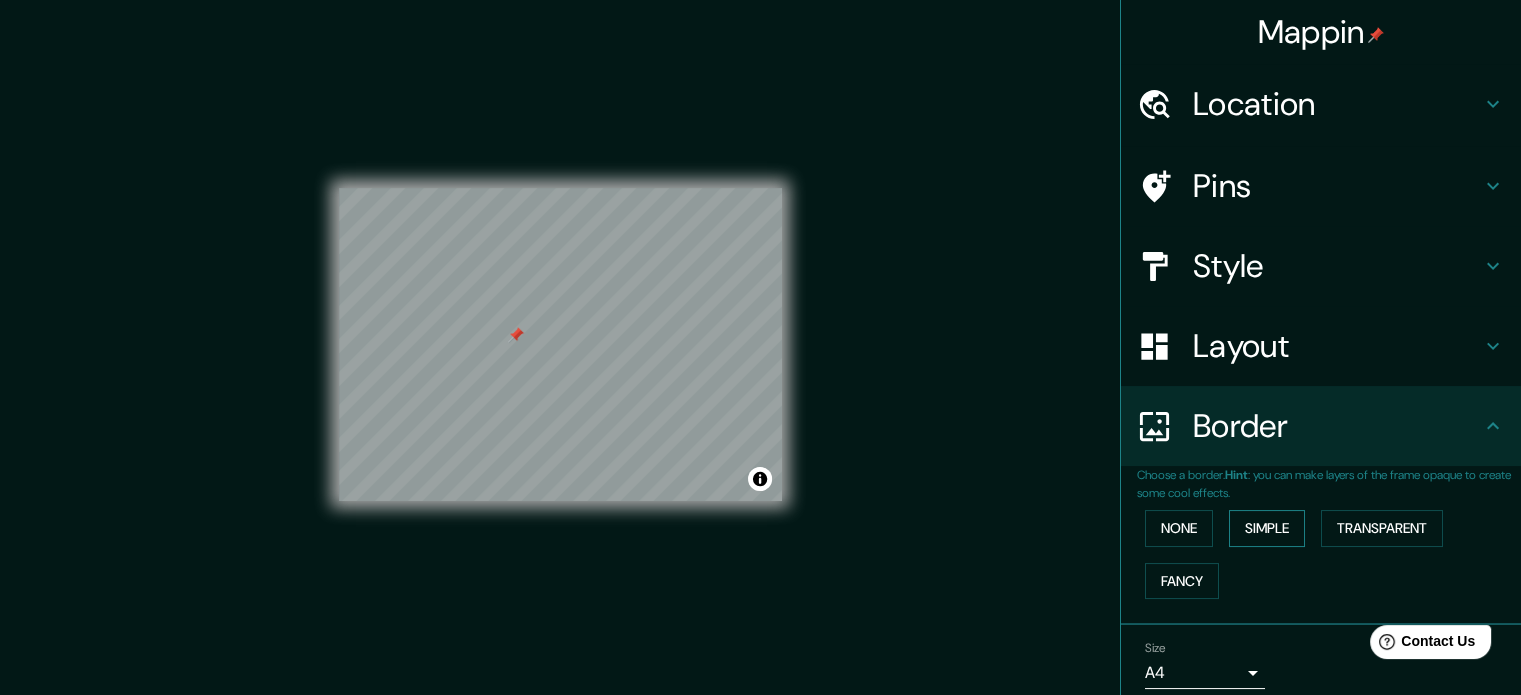 click on "Simple" at bounding box center [1267, 528] 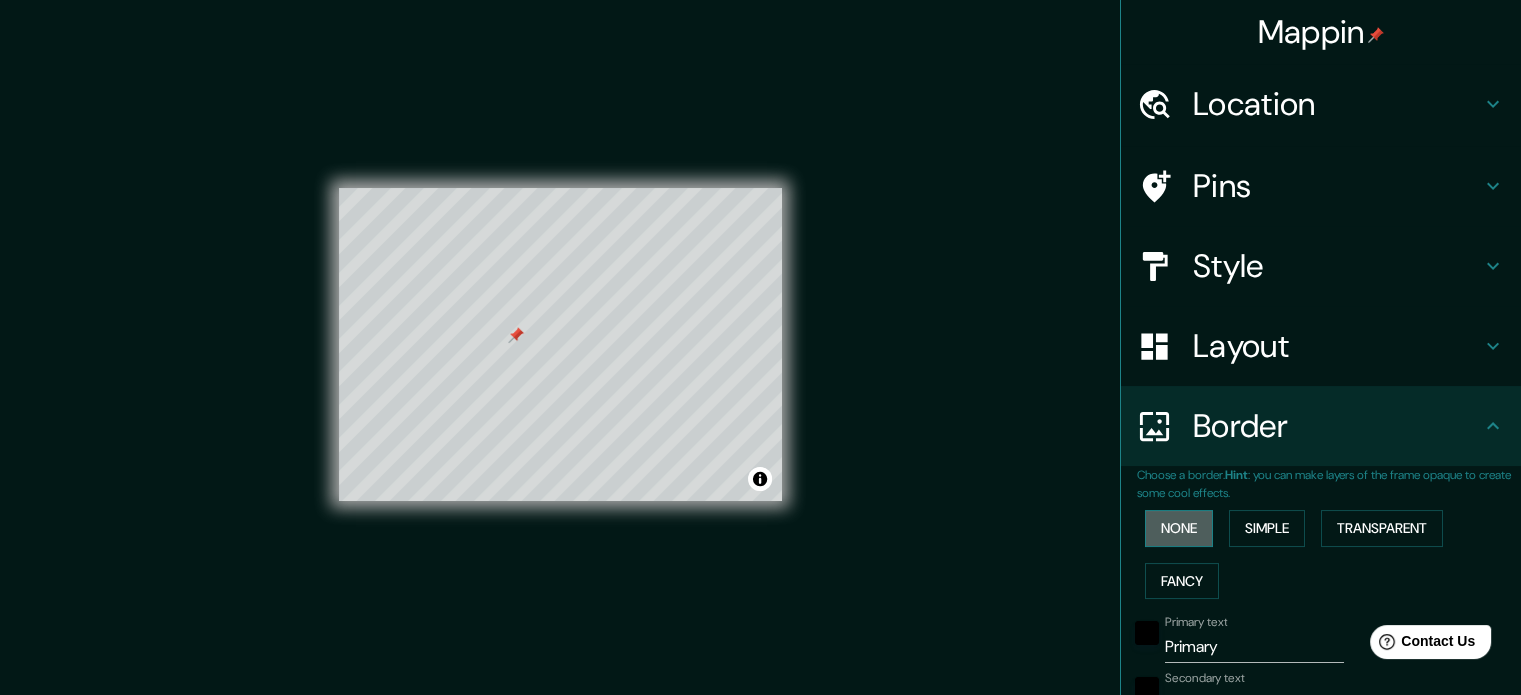 click on "None" at bounding box center [1179, 528] 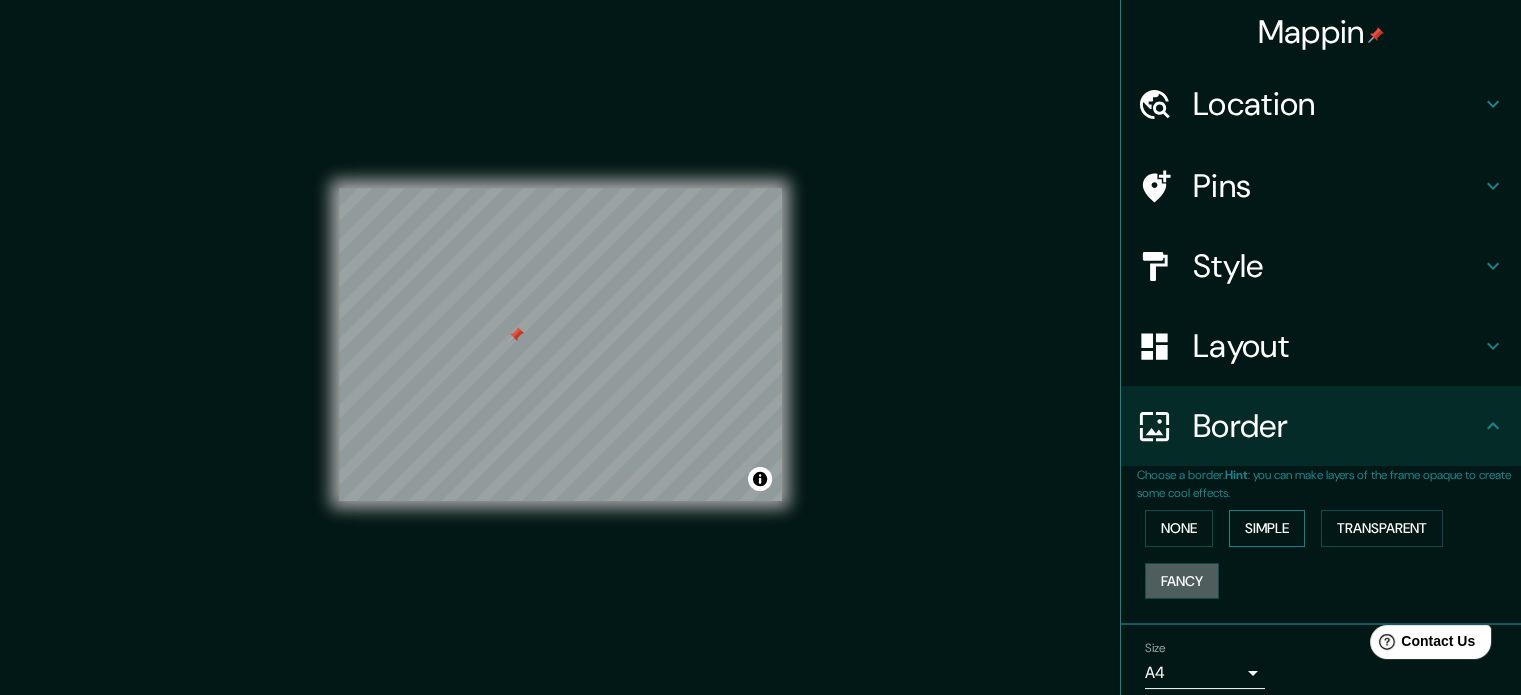 drag, startPoint x: 1180, startPoint y: 579, endPoint x: 1241, endPoint y: 545, distance: 69.83552 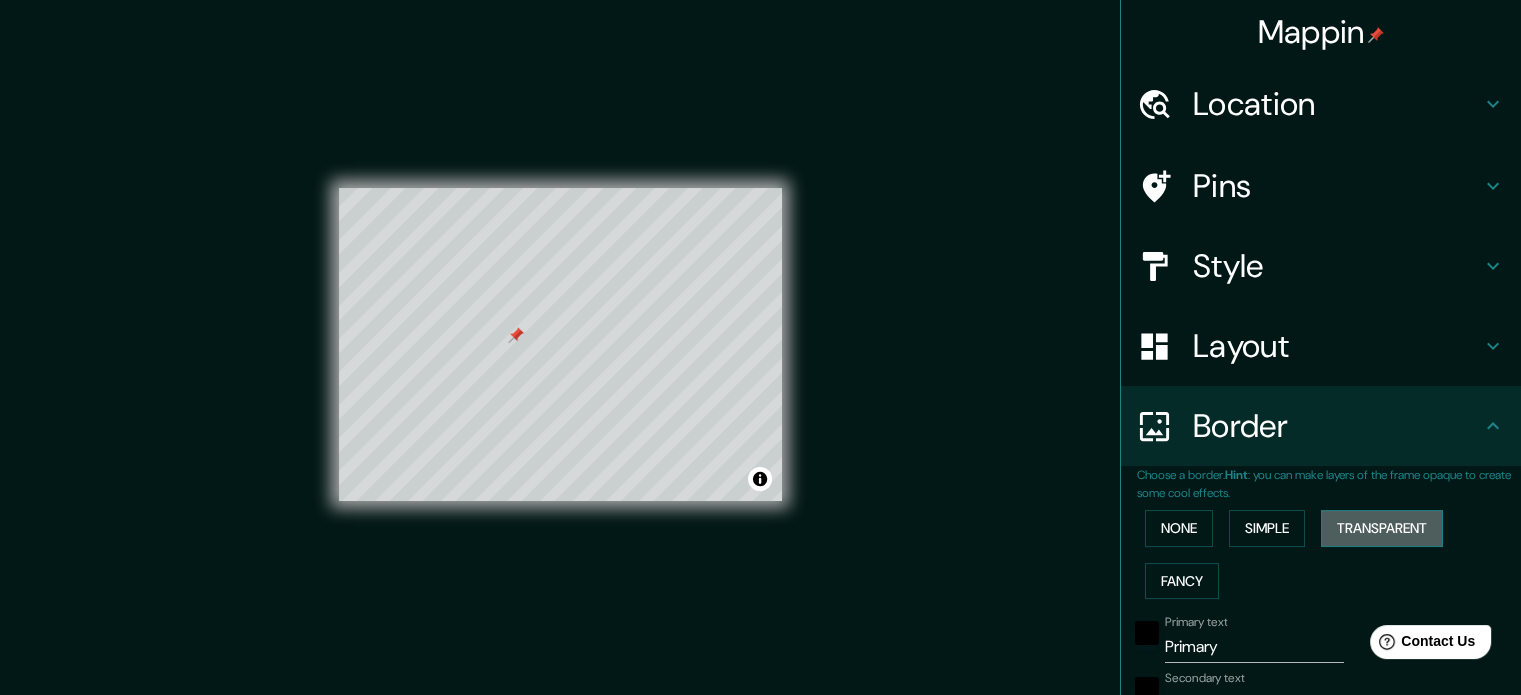 click on "Transparent" at bounding box center (1382, 528) 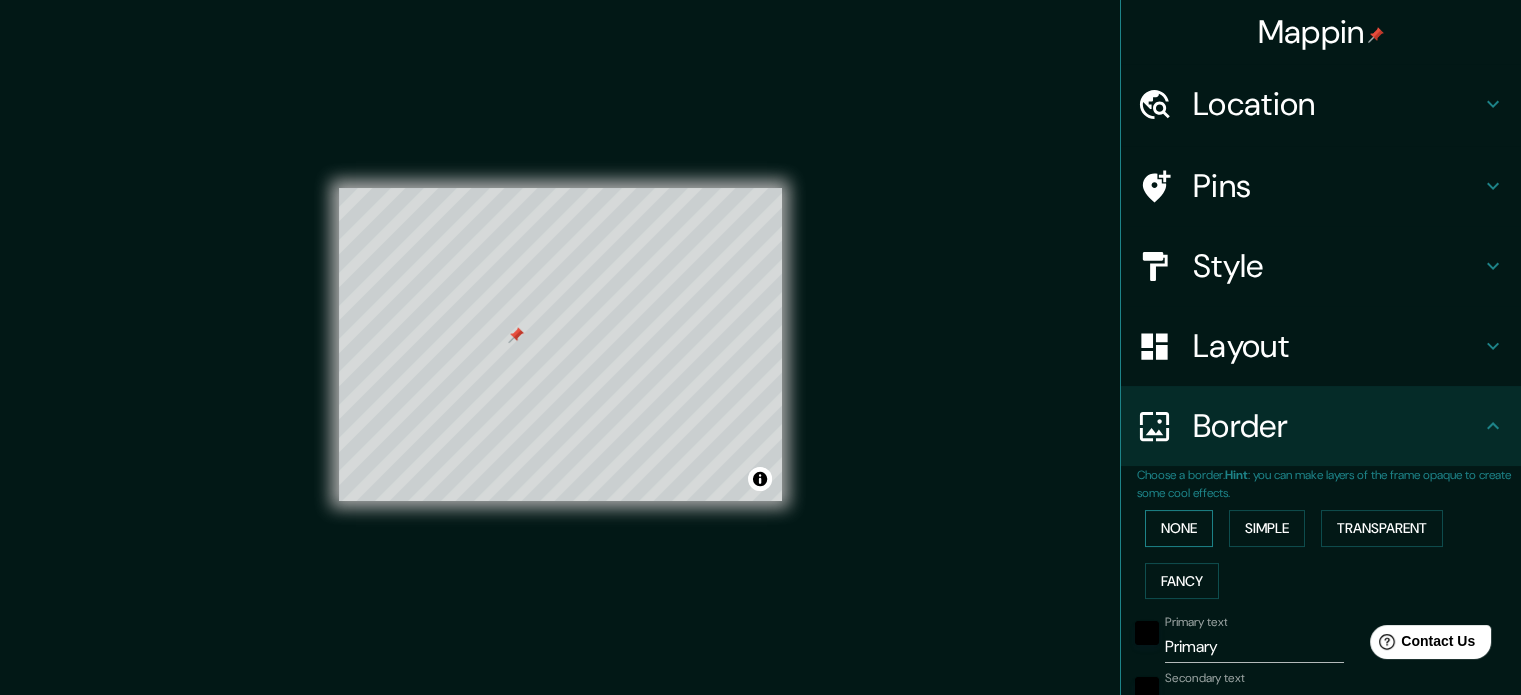 click on "None" at bounding box center (1179, 528) 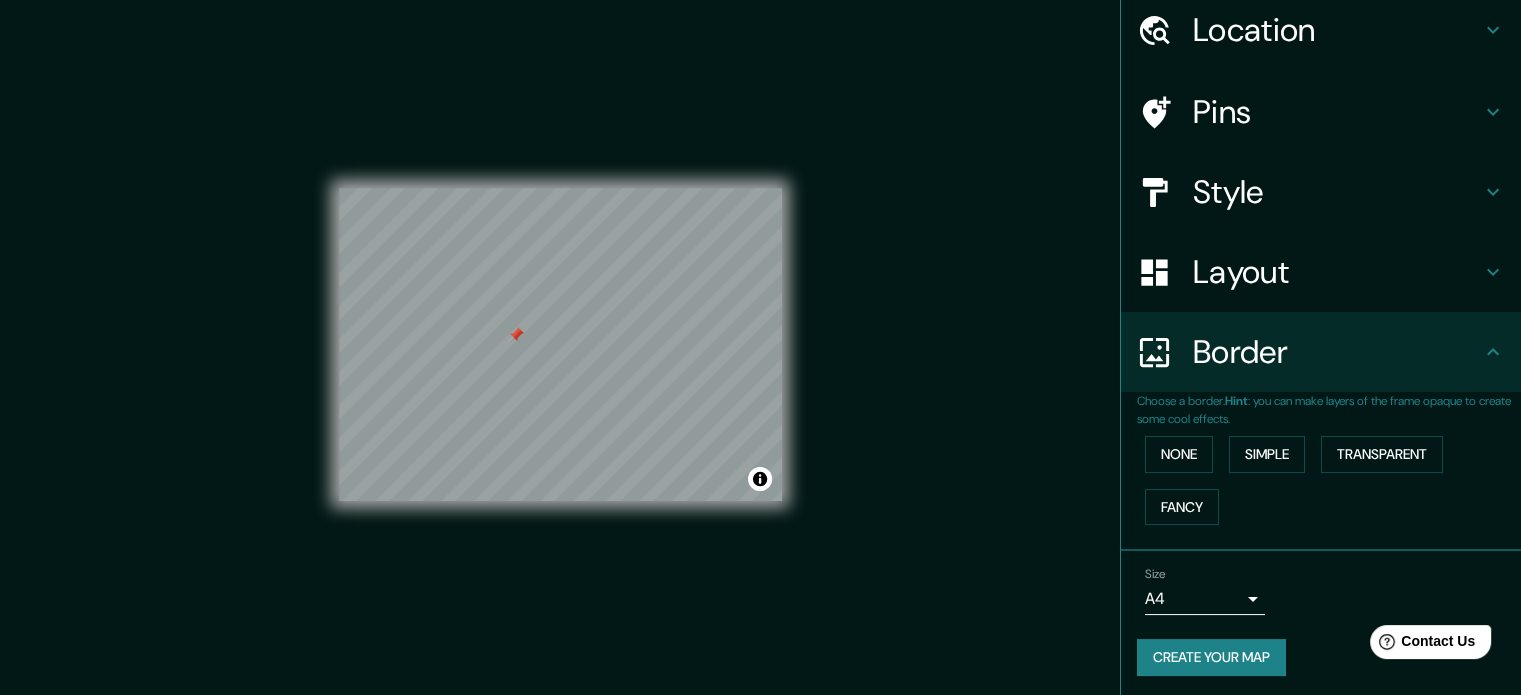 scroll, scrollTop: 76, scrollLeft: 0, axis: vertical 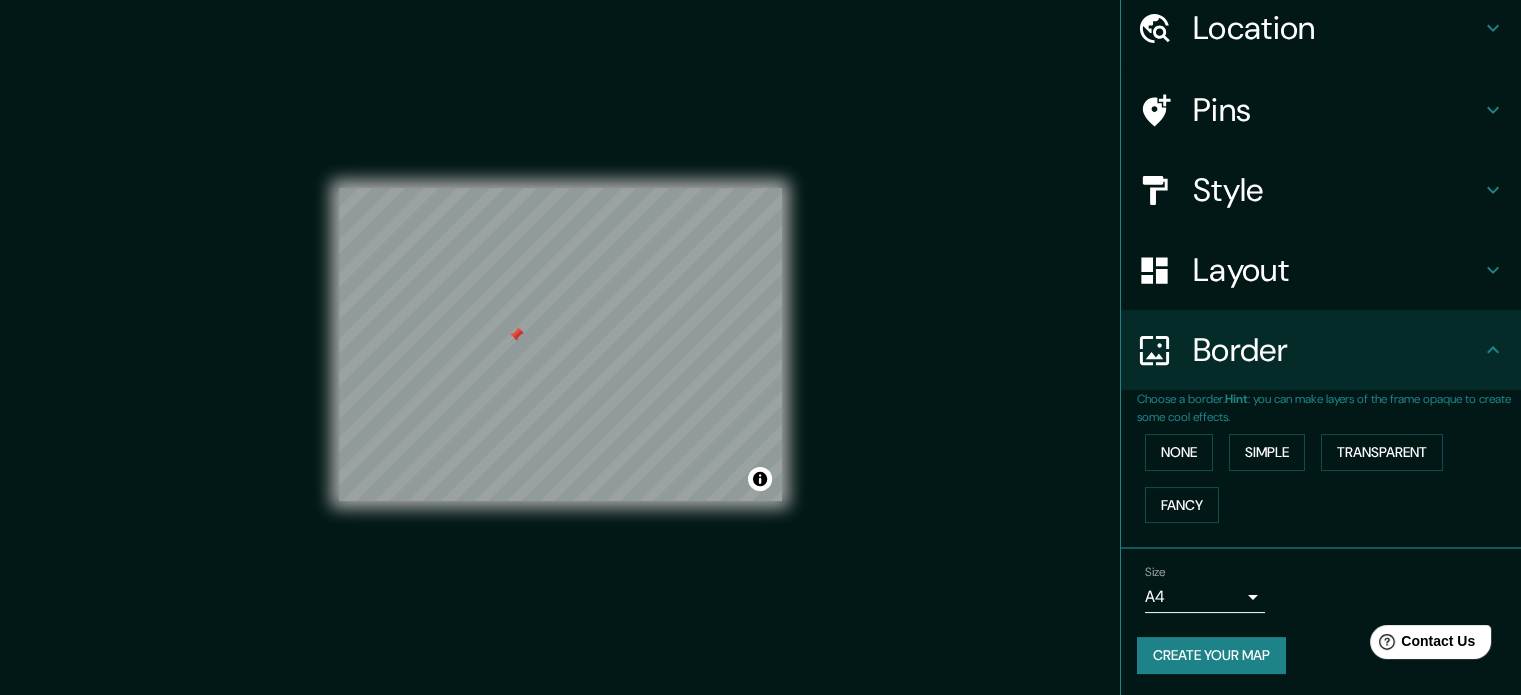 click on "Create your map" at bounding box center (1211, 655) 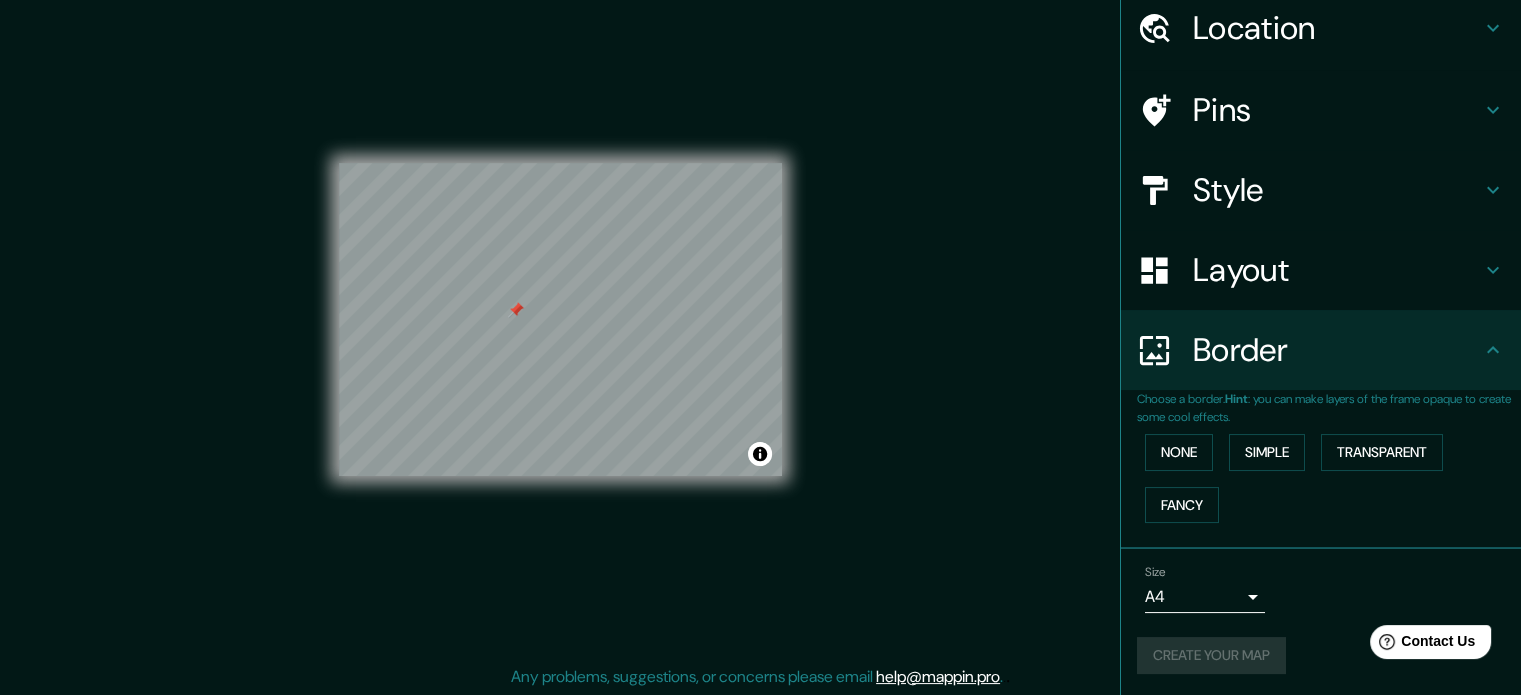 scroll, scrollTop: 26, scrollLeft: 0, axis: vertical 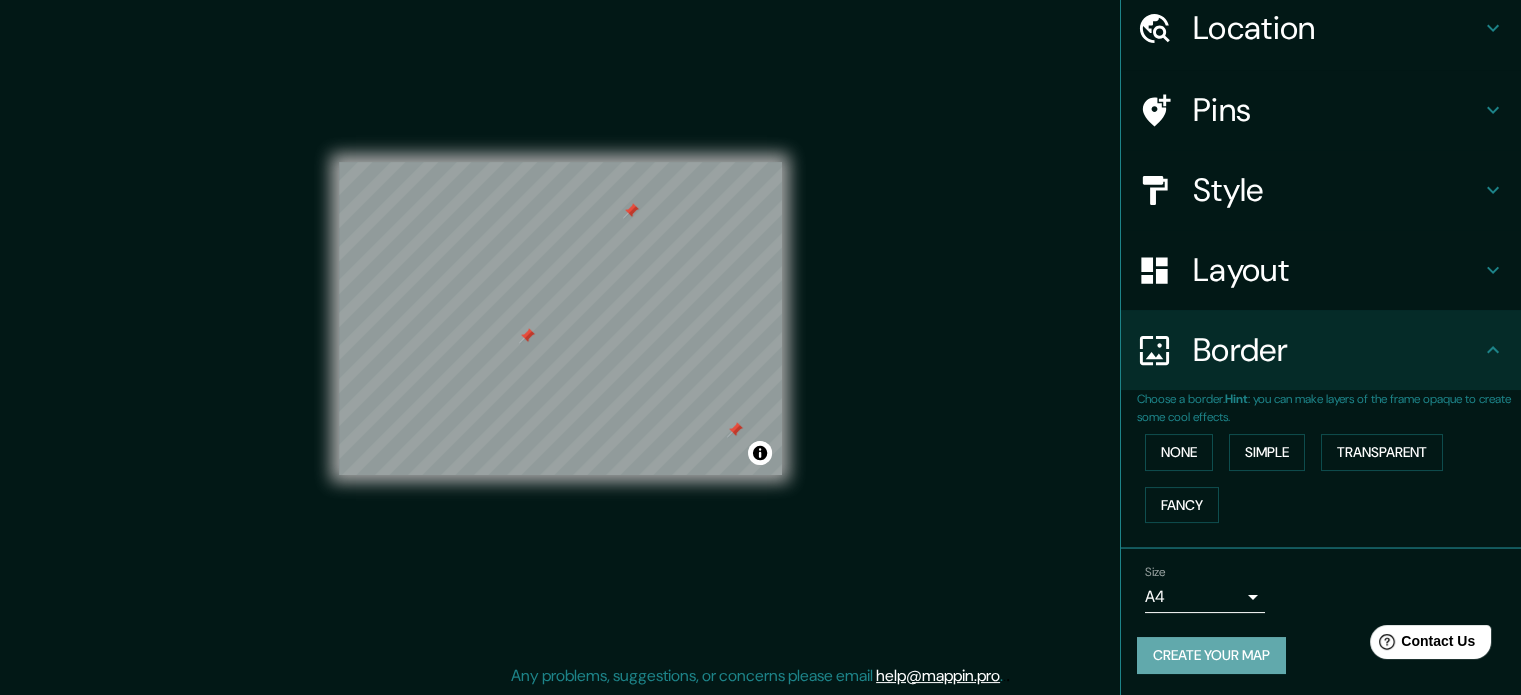 click on "Create your map" at bounding box center [1211, 655] 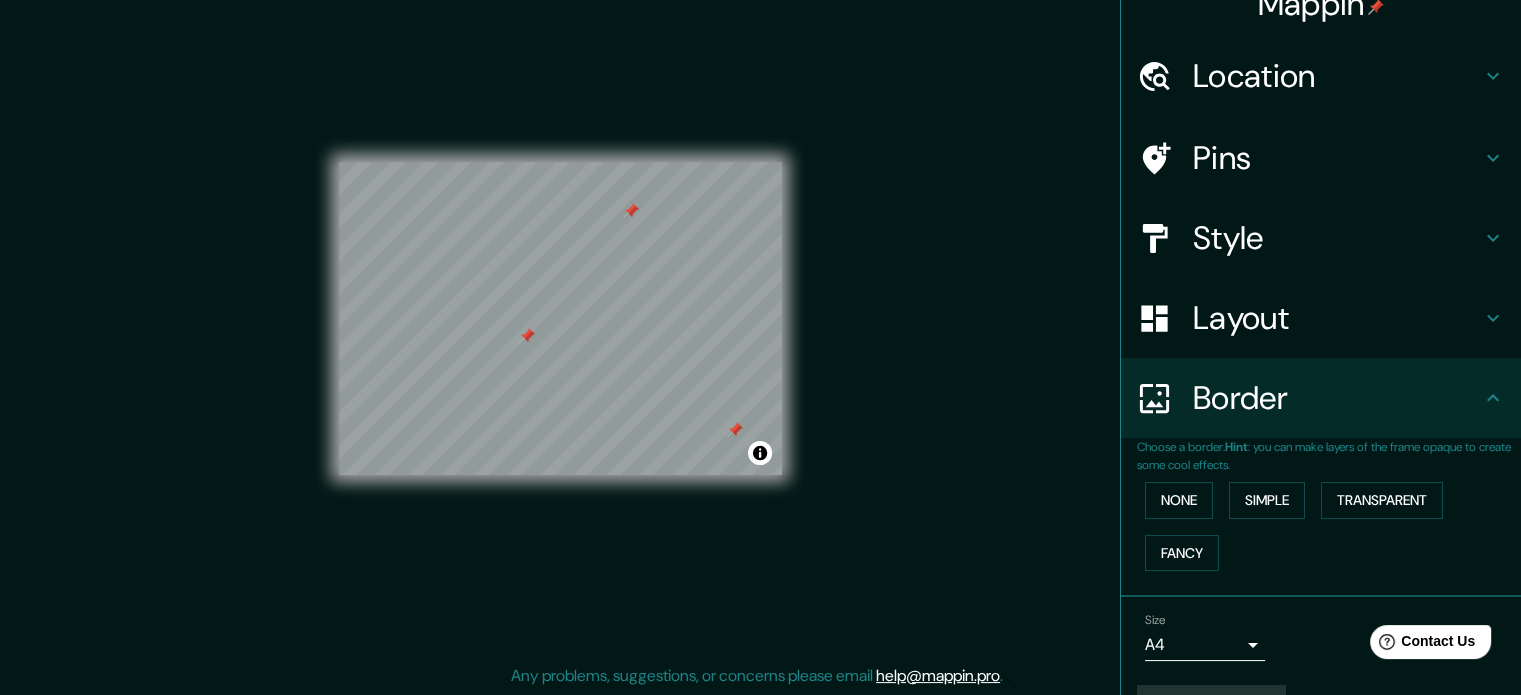 scroll, scrollTop: 76, scrollLeft: 0, axis: vertical 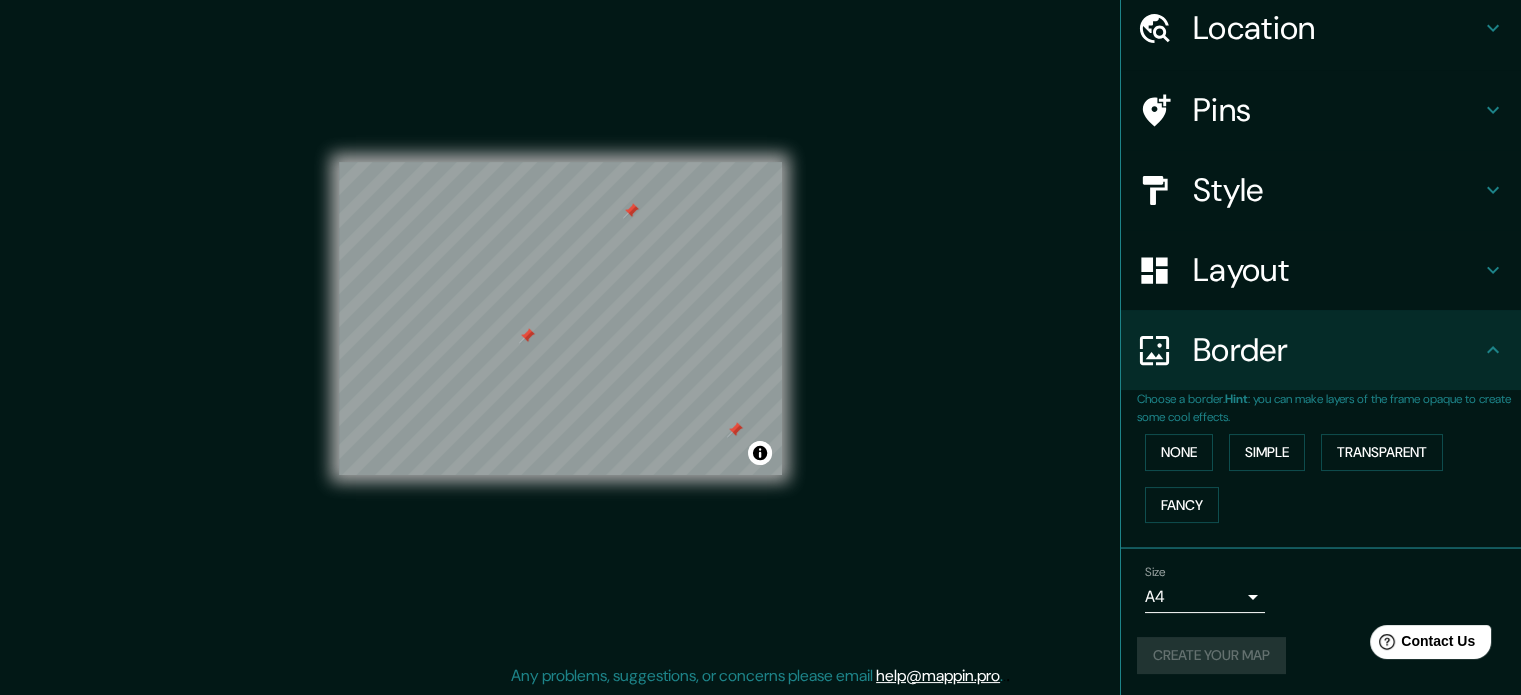 click on "[STREET] [CITY], [PROVINCE], [COUNTRY] Pins Style Layout Border Choose a border. Hint : you can make layers of the frame opaque to create some cool effects. None Simple Transparent Fancy Size A4 single Create your map © Mapbox © OpenStreetMap Improve this map Any problems, suggestions, or concerns please email help@example.com . . ." at bounding box center [760, 335] 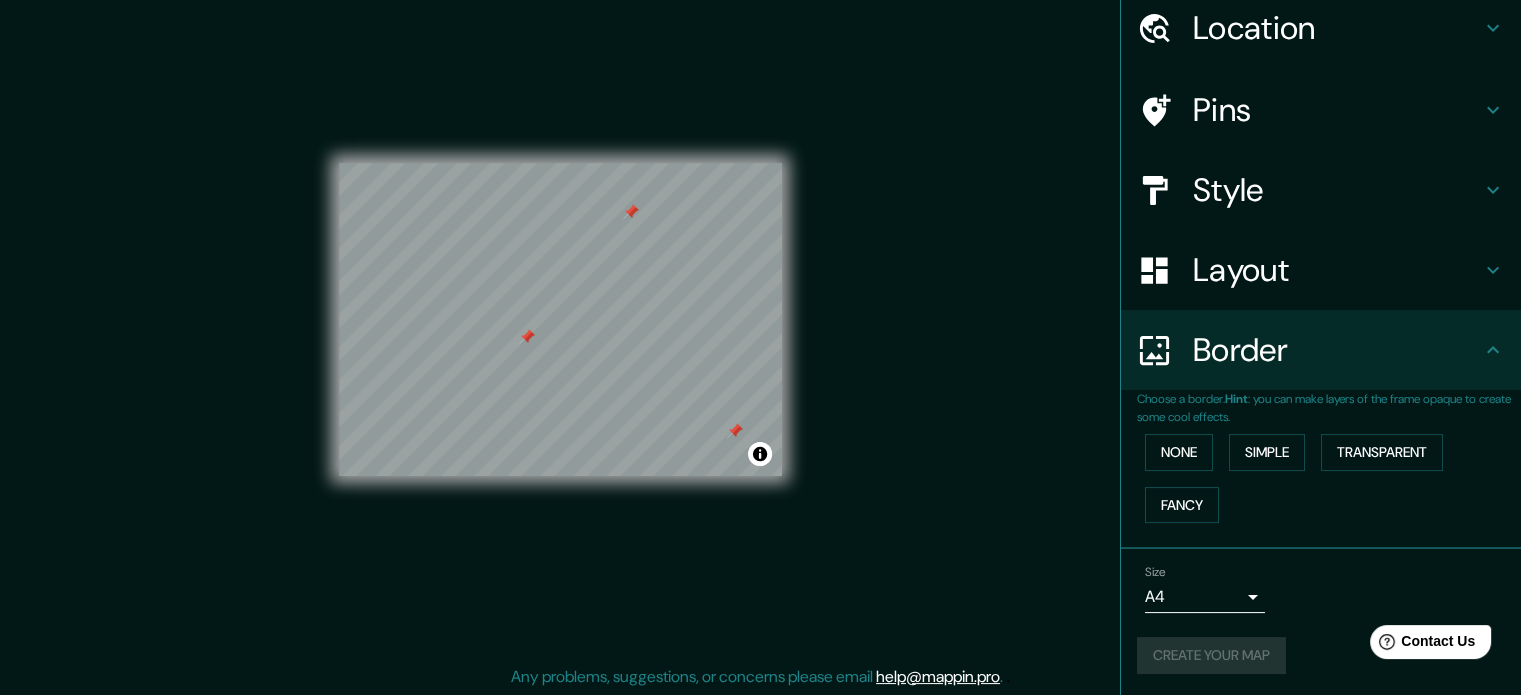 scroll, scrollTop: 26, scrollLeft: 0, axis: vertical 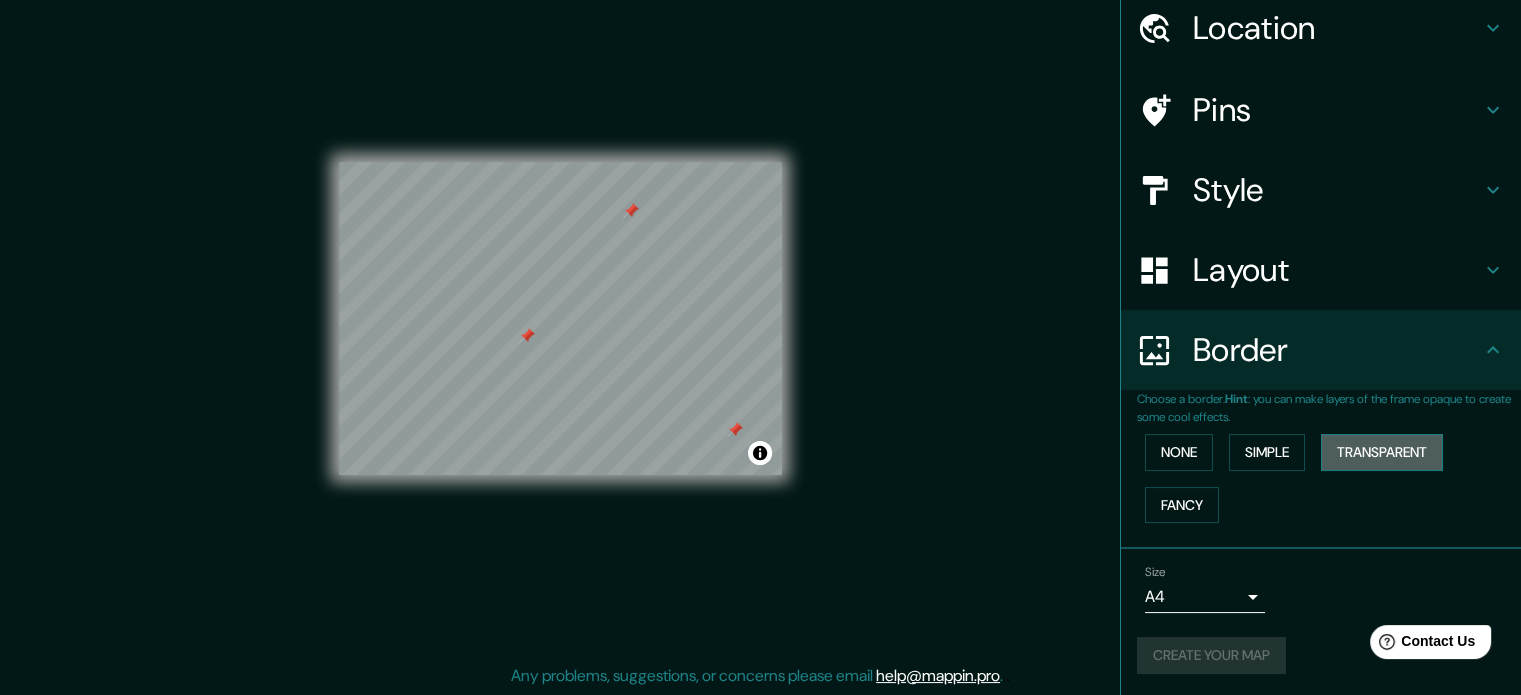click on "Transparent" at bounding box center (1382, 452) 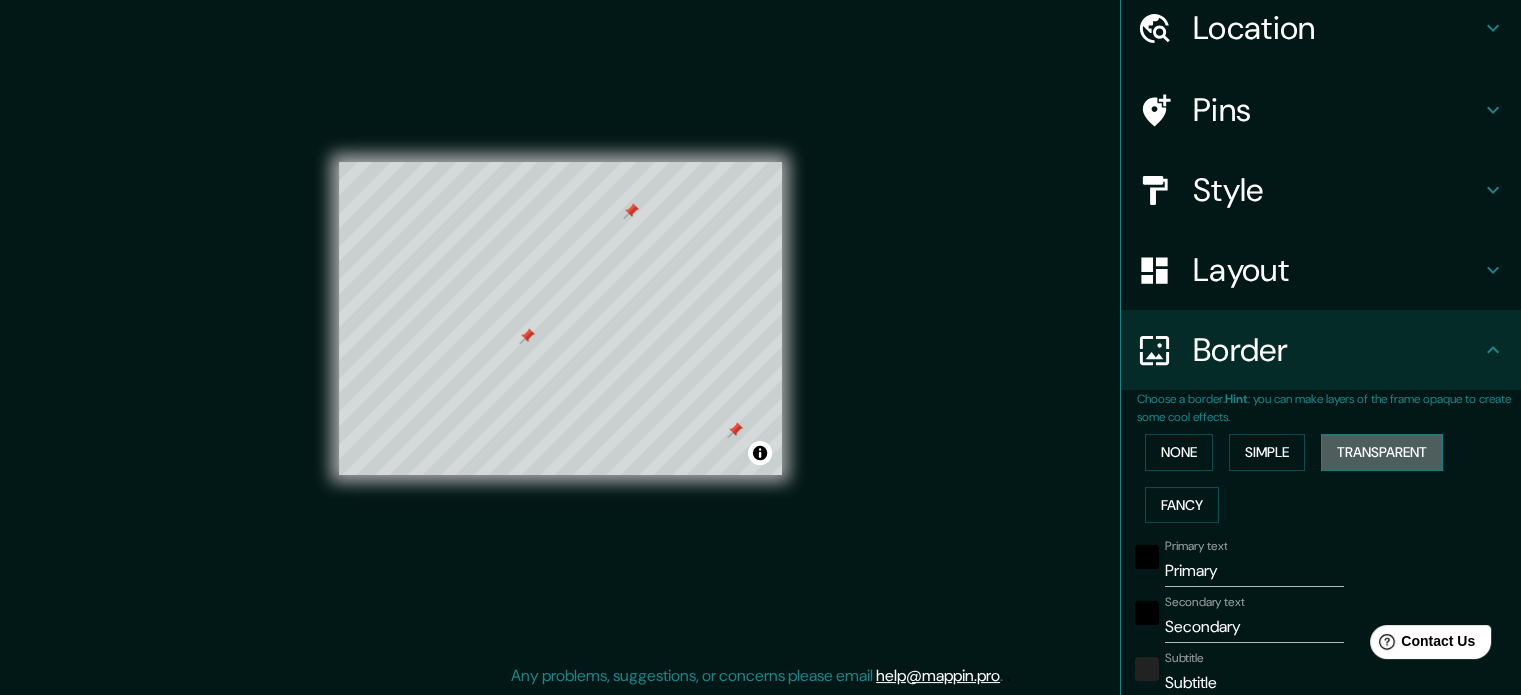 click on "Transparent" at bounding box center (1382, 452) 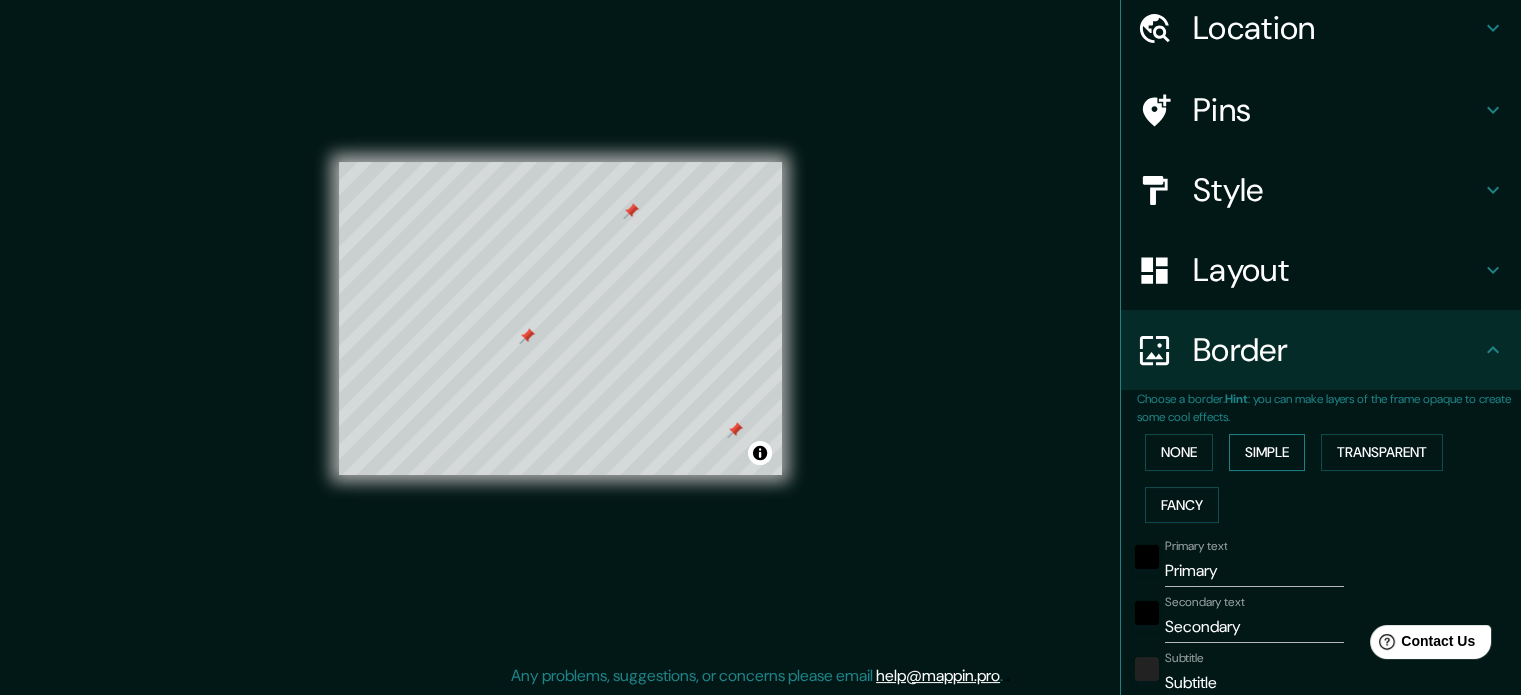 click on "Simple" at bounding box center [1267, 452] 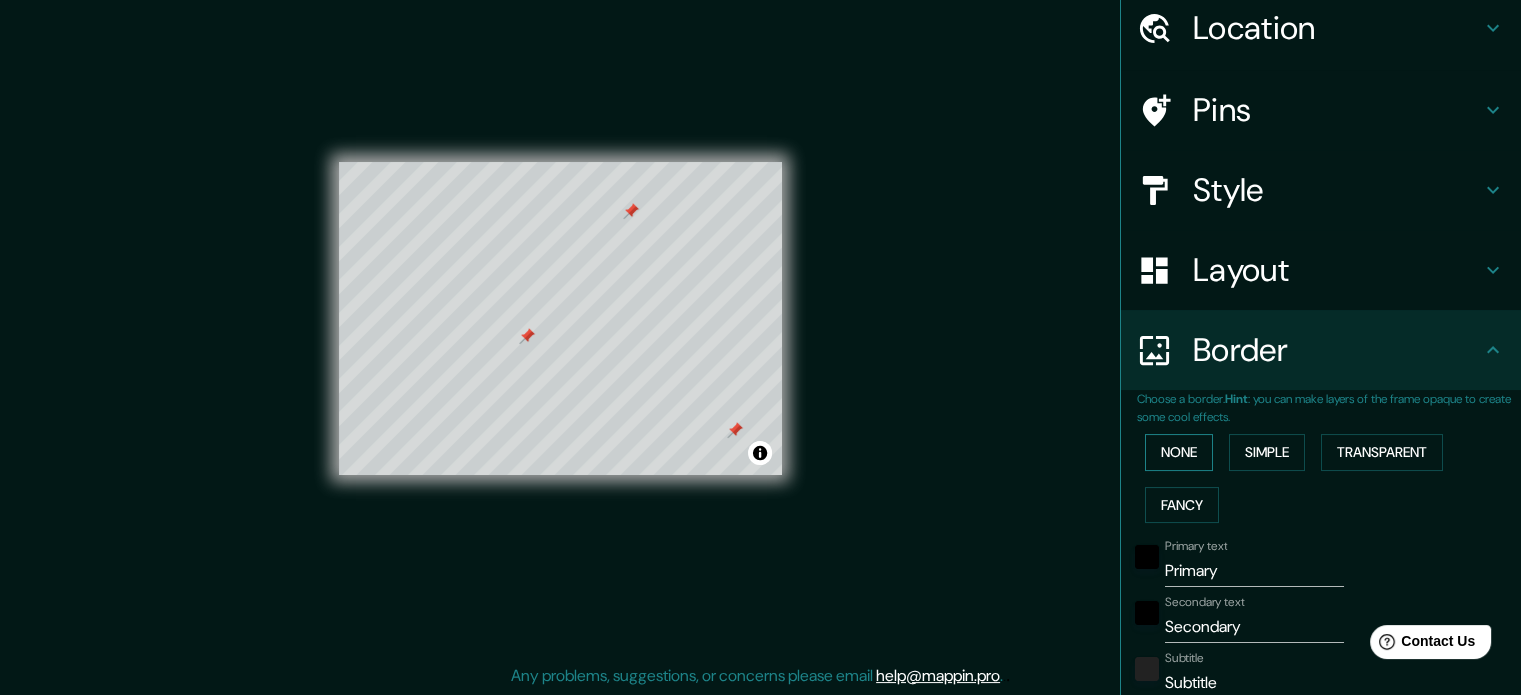 click on "None" at bounding box center [1179, 452] 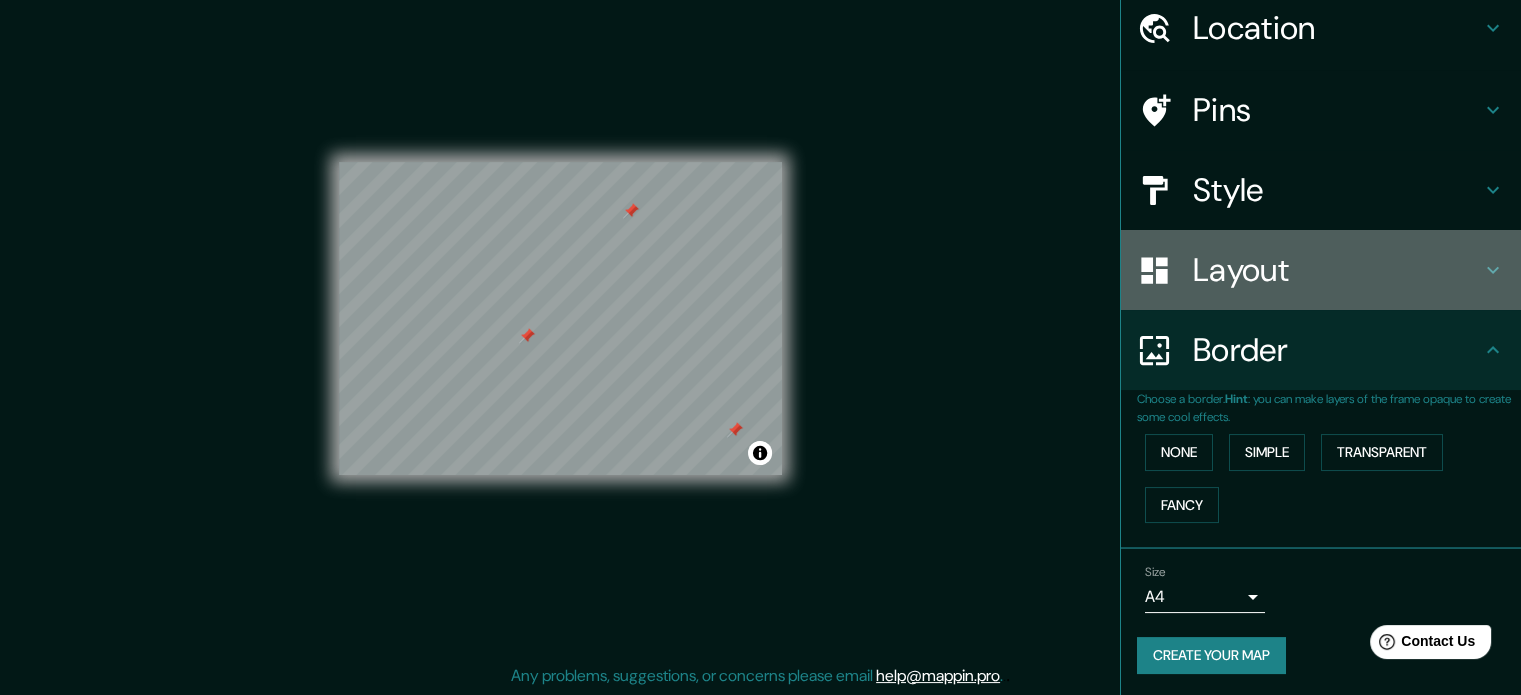 click on "Layout" at bounding box center (1321, 270) 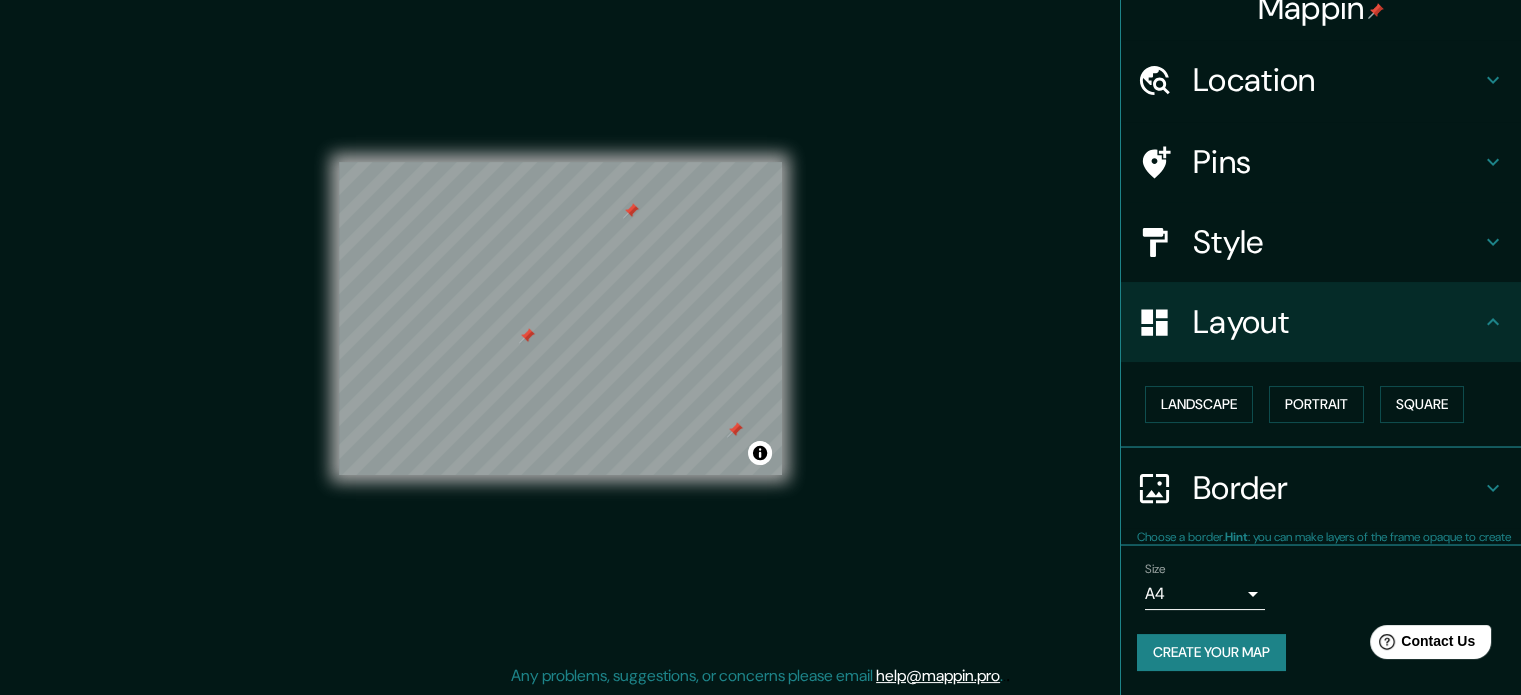 scroll, scrollTop: 22, scrollLeft: 0, axis: vertical 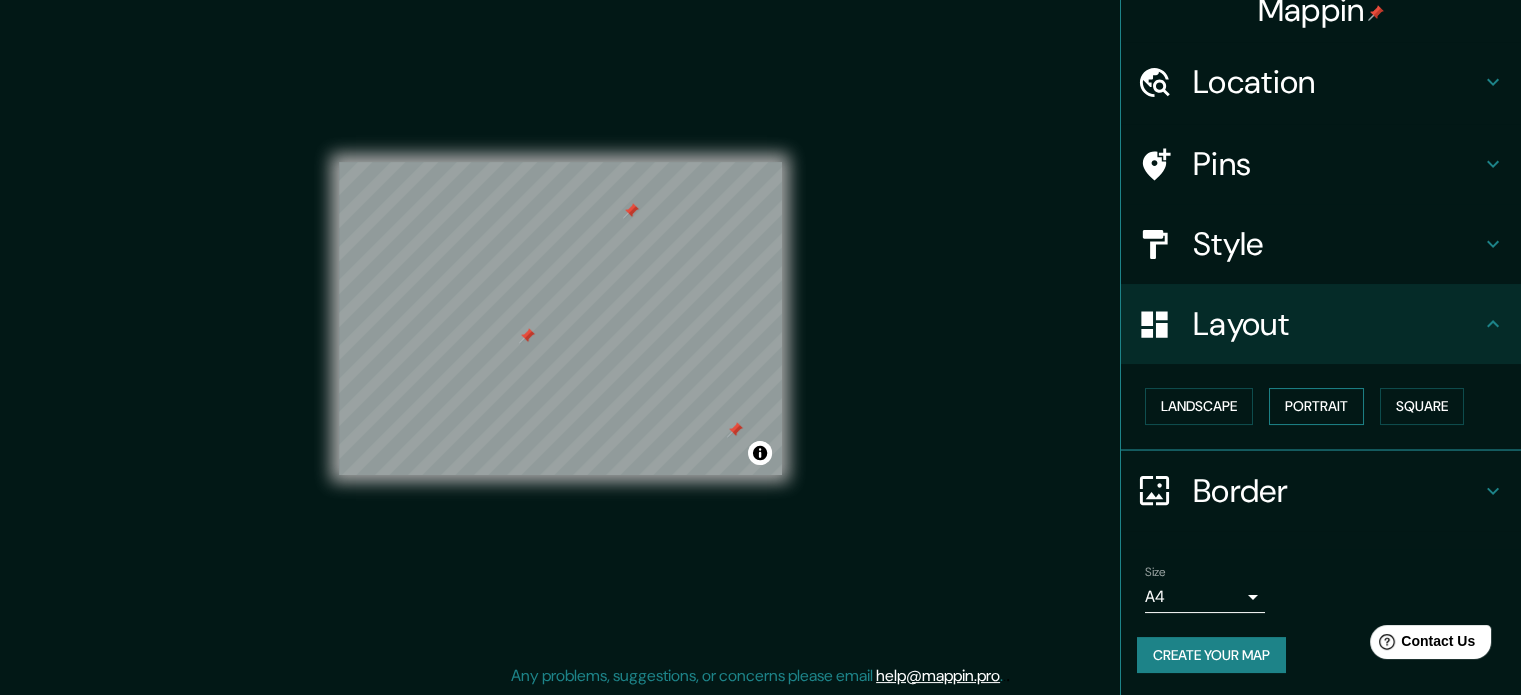 click on "Portrait" at bounding box center [1316, 406] 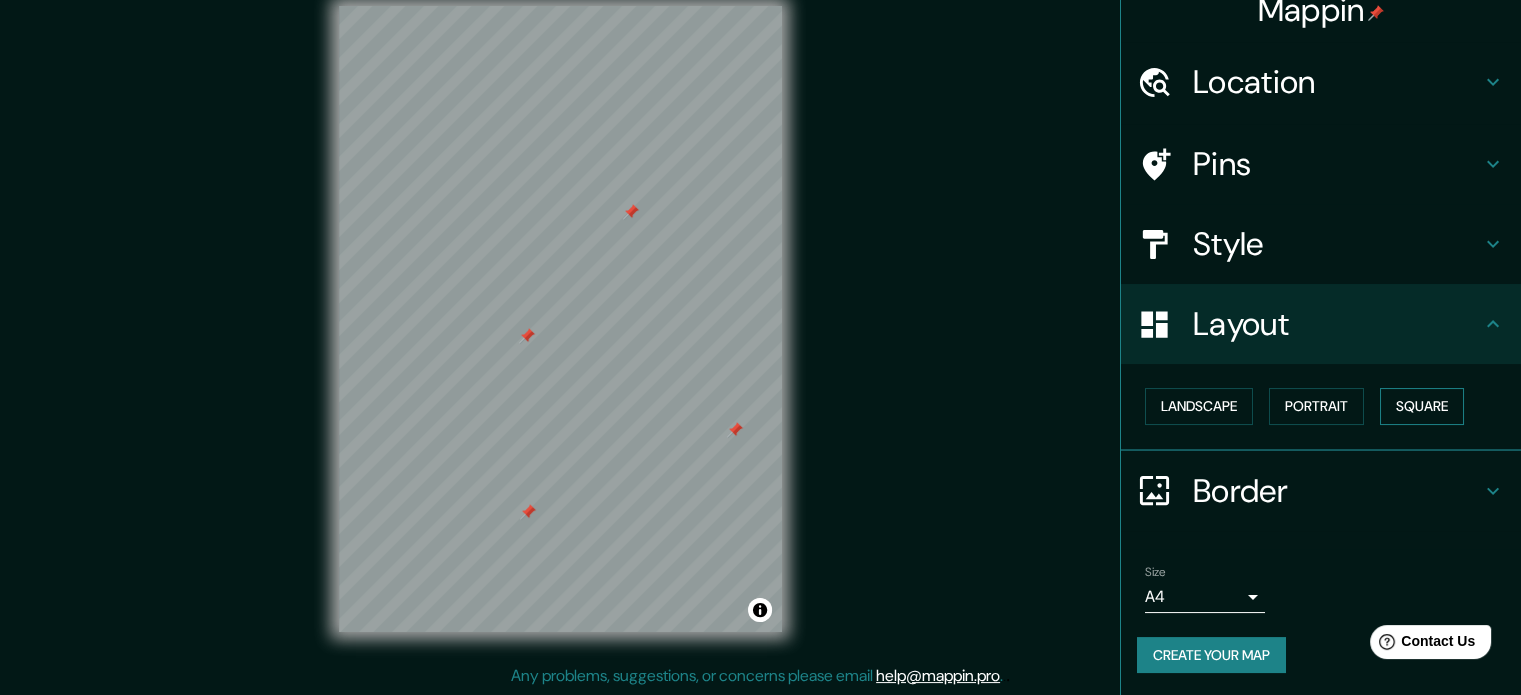 click on "Square" at bounding box center (1422, 406) 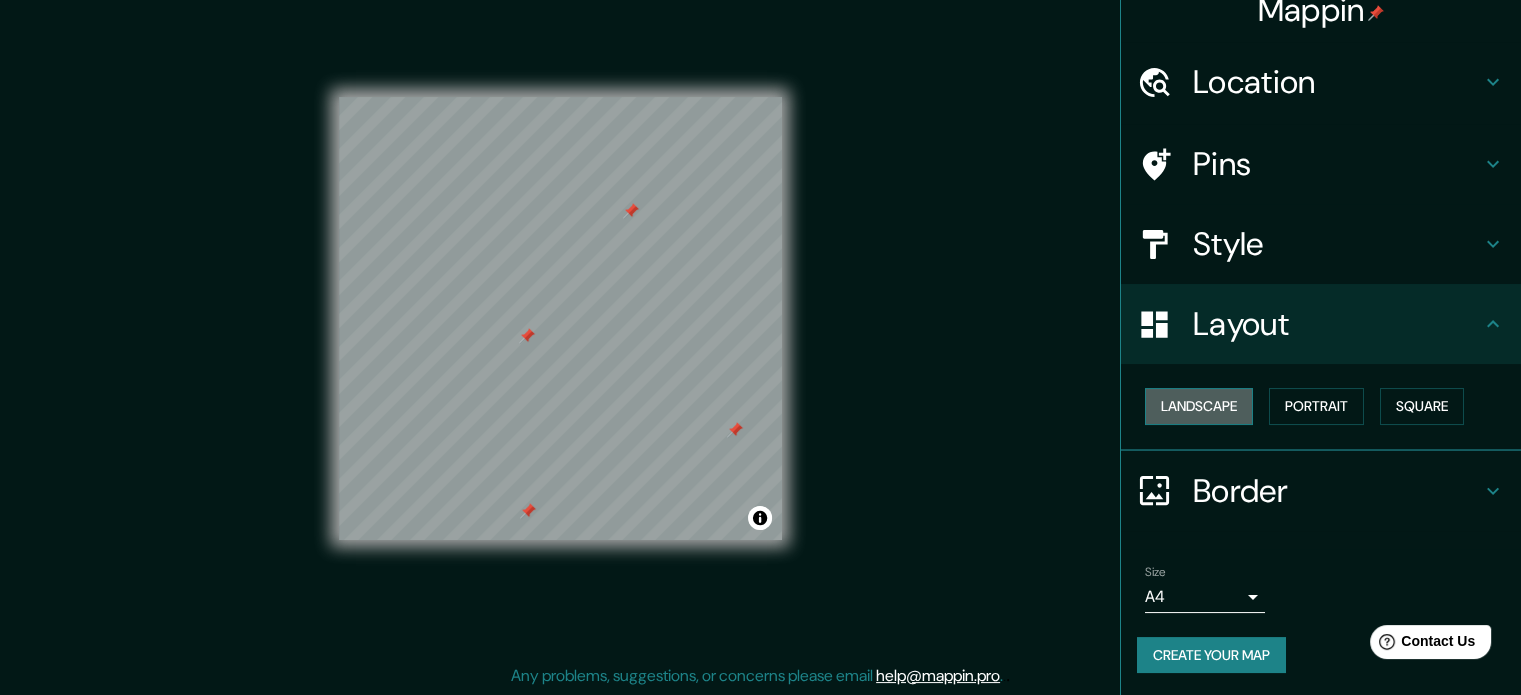 click on "Landscape" at bounding box center (1199, 406) 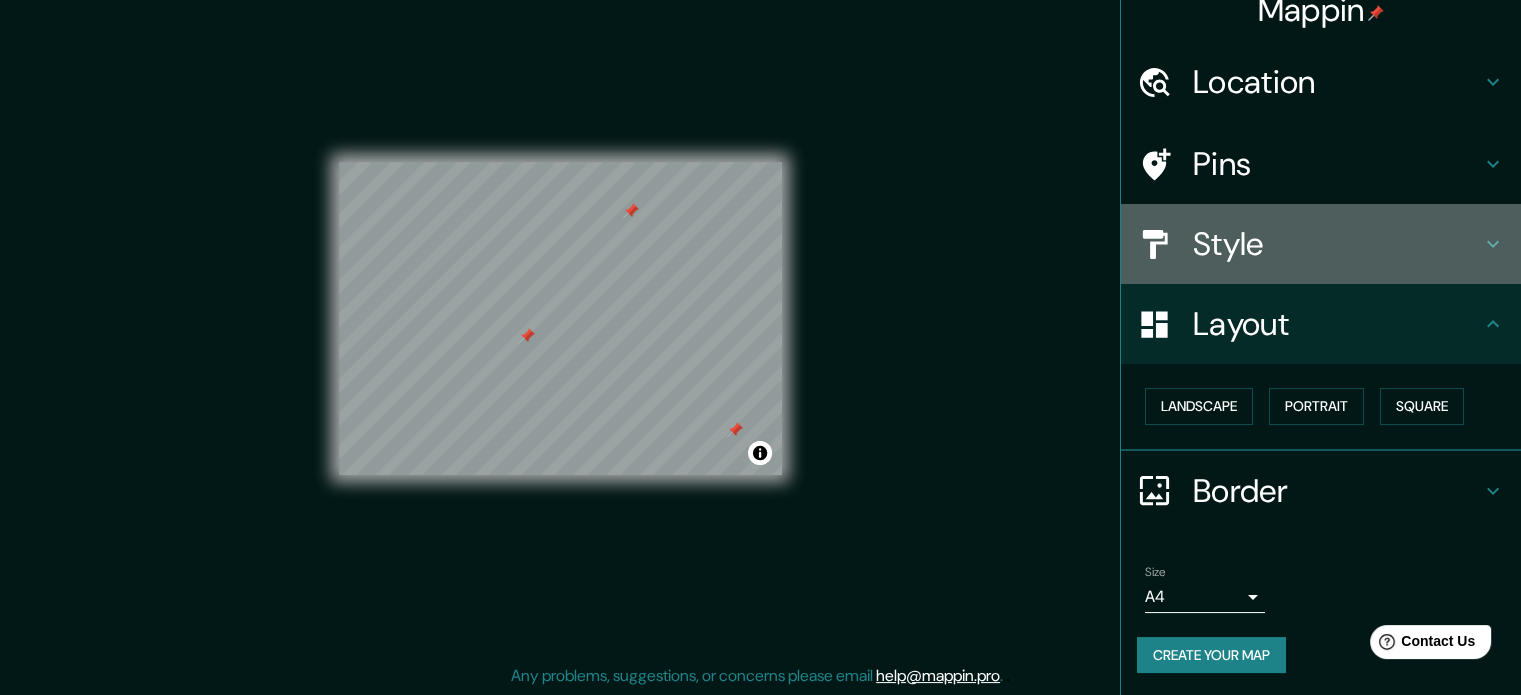 click on "Style" at bounding box center (1321, 244) 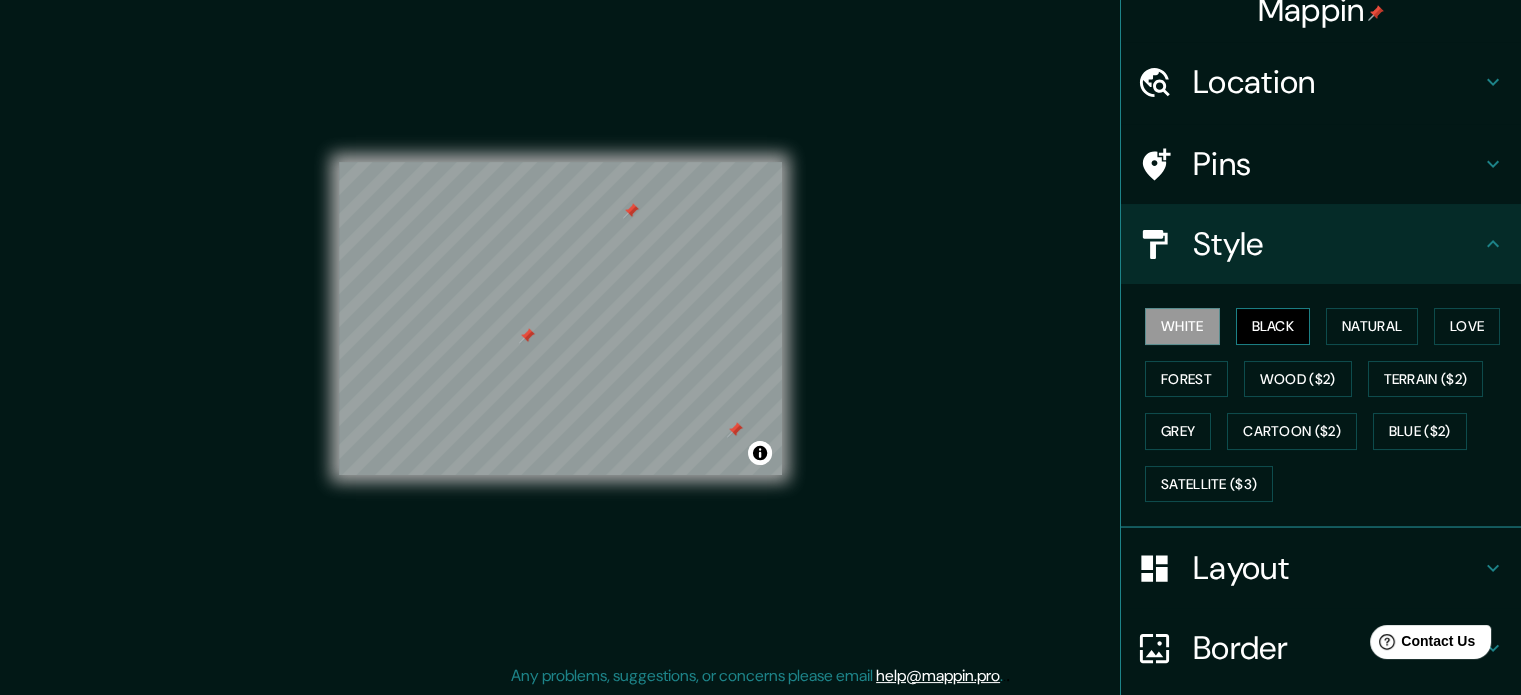 click on "Black" at bounding box center [1273, 326] 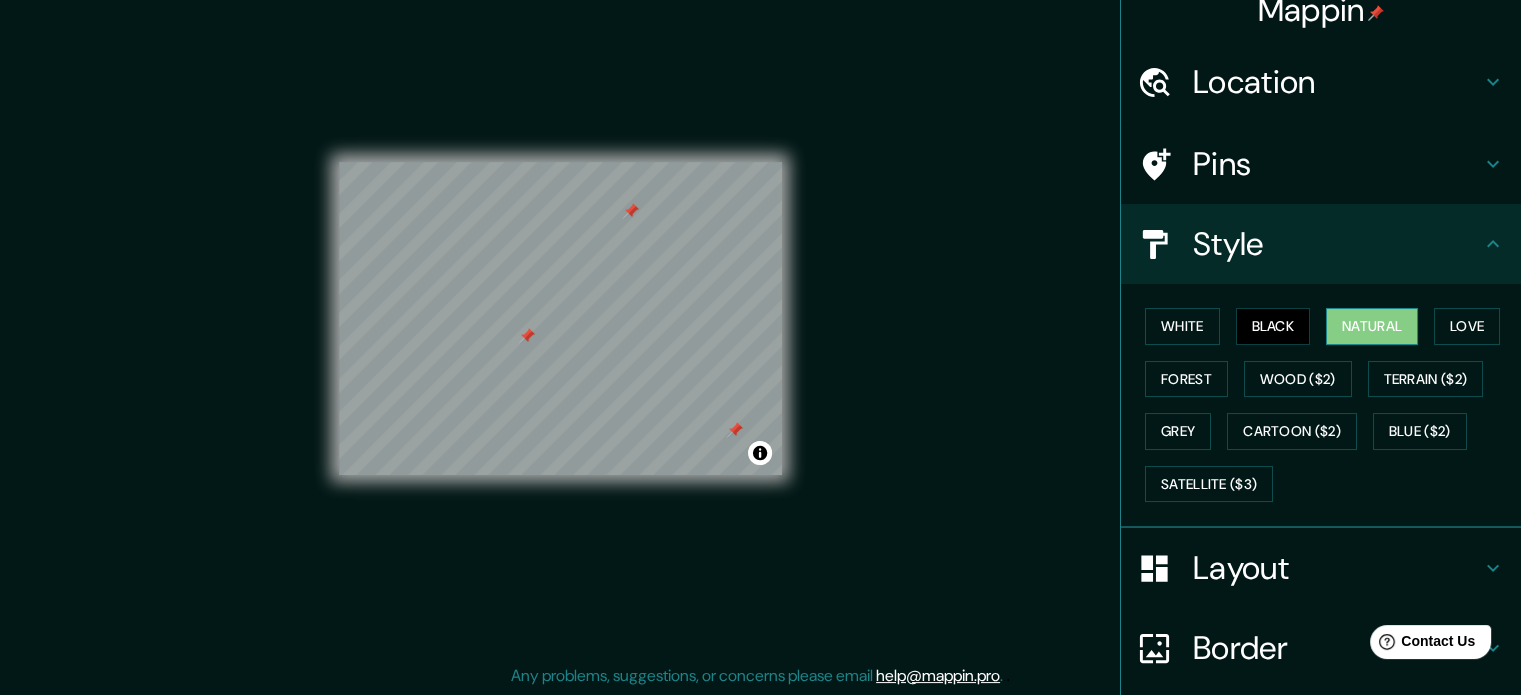 click on "Natural" at bounding box center (1372, 326) 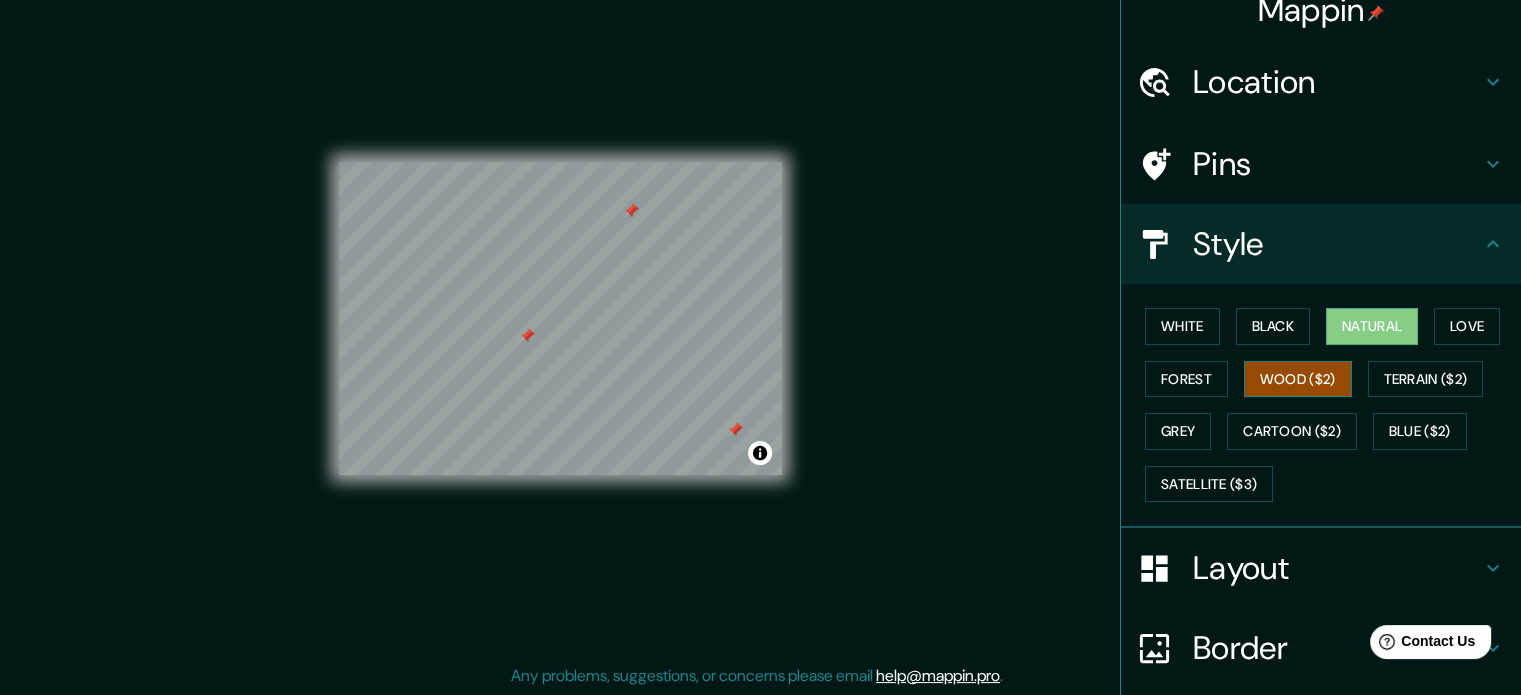 click on "Wood ($2)" at bounding box center [1298, 379] 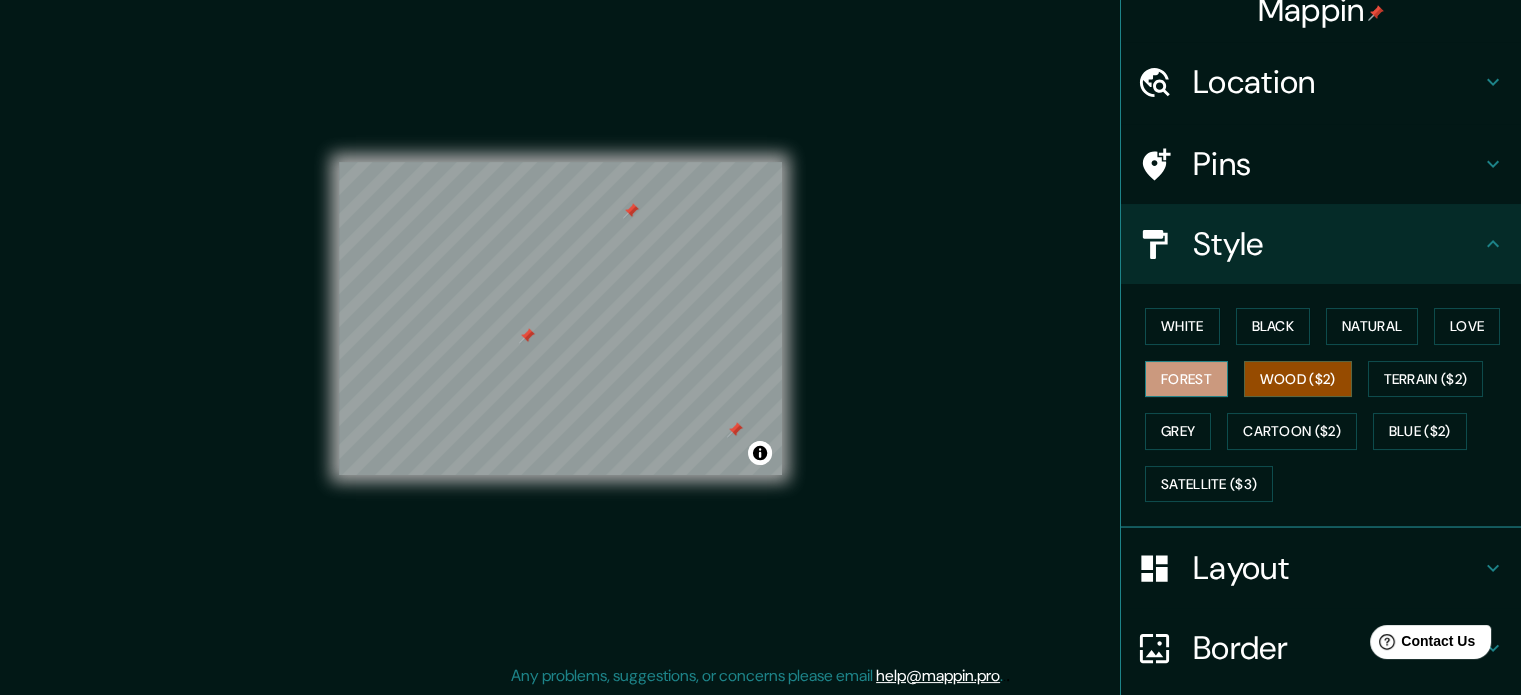 click on "Forest" at bounding box center (1186, 379) 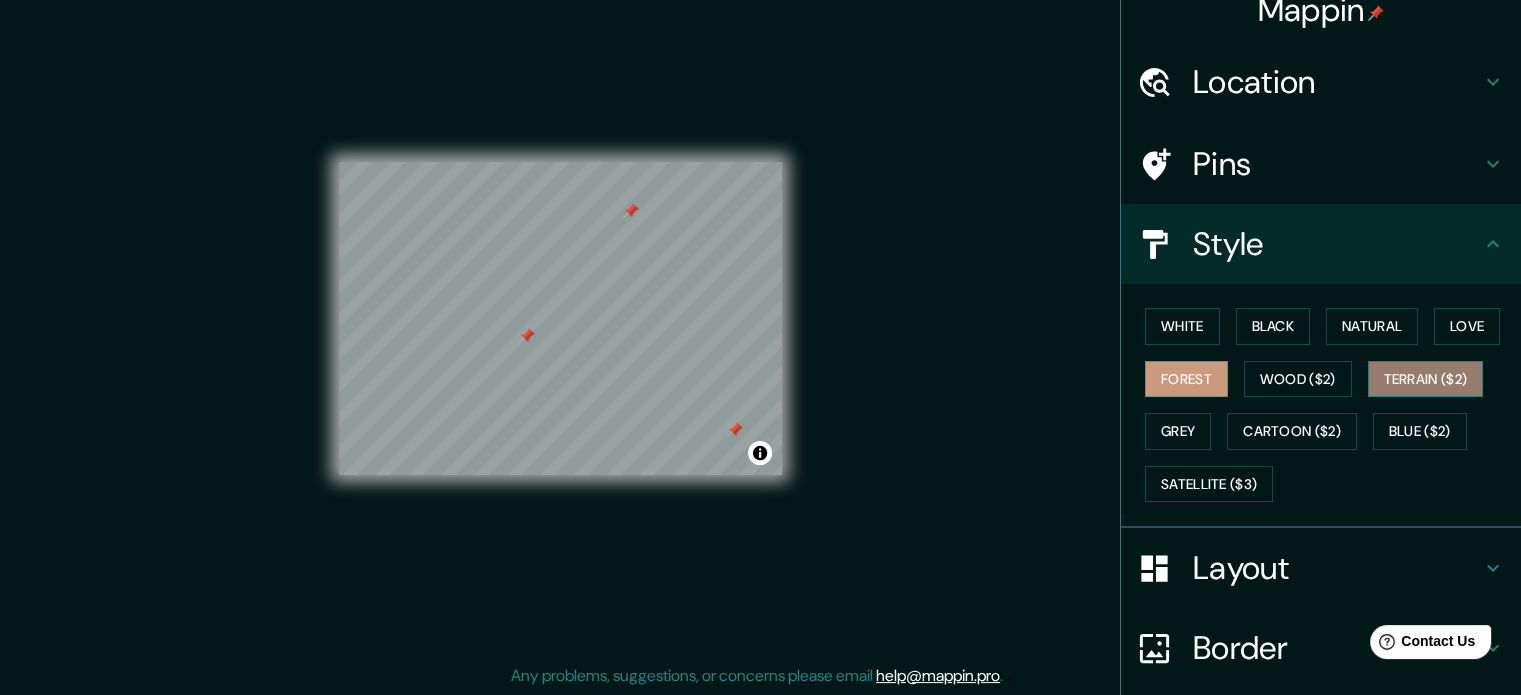 click on "Terrain ($2)" at bounding box center (1426, 379) 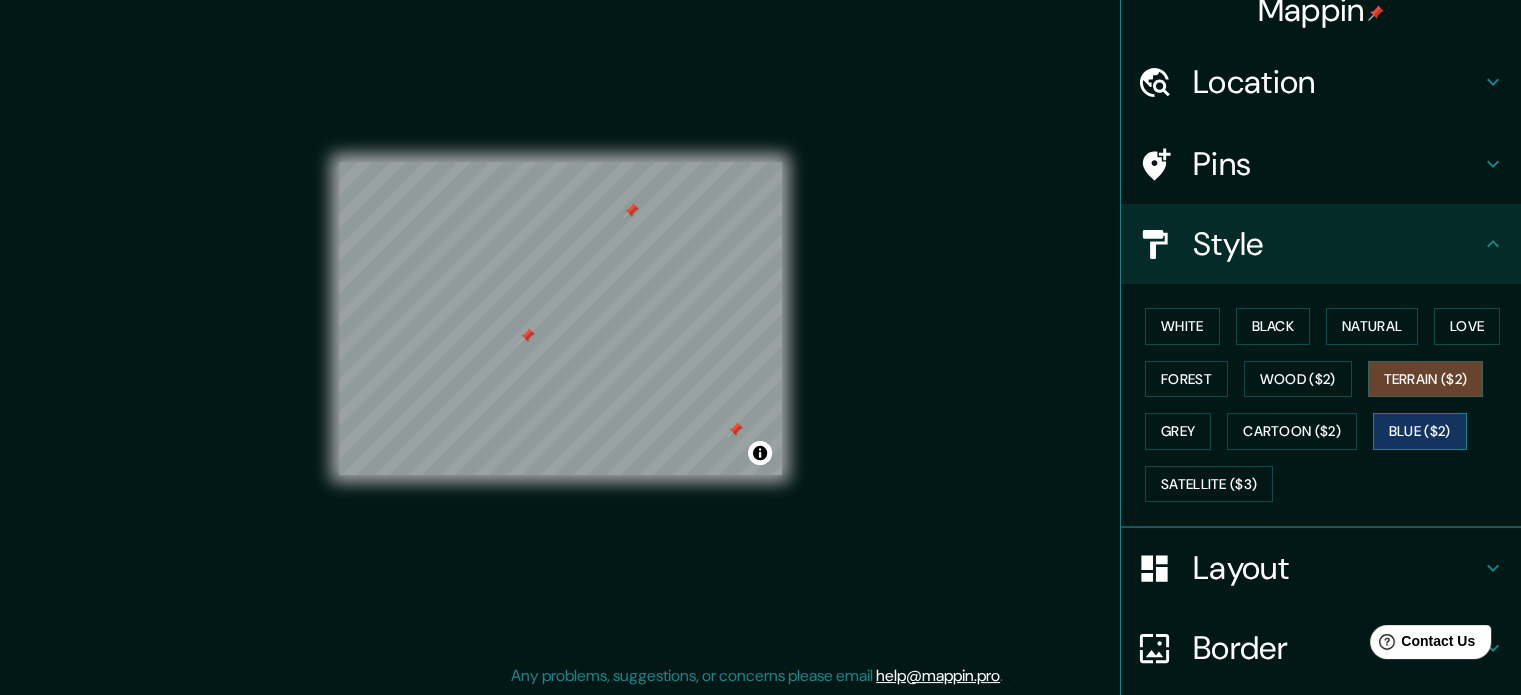 click on "Blue ($2)" at bounding box center [1420, 431] 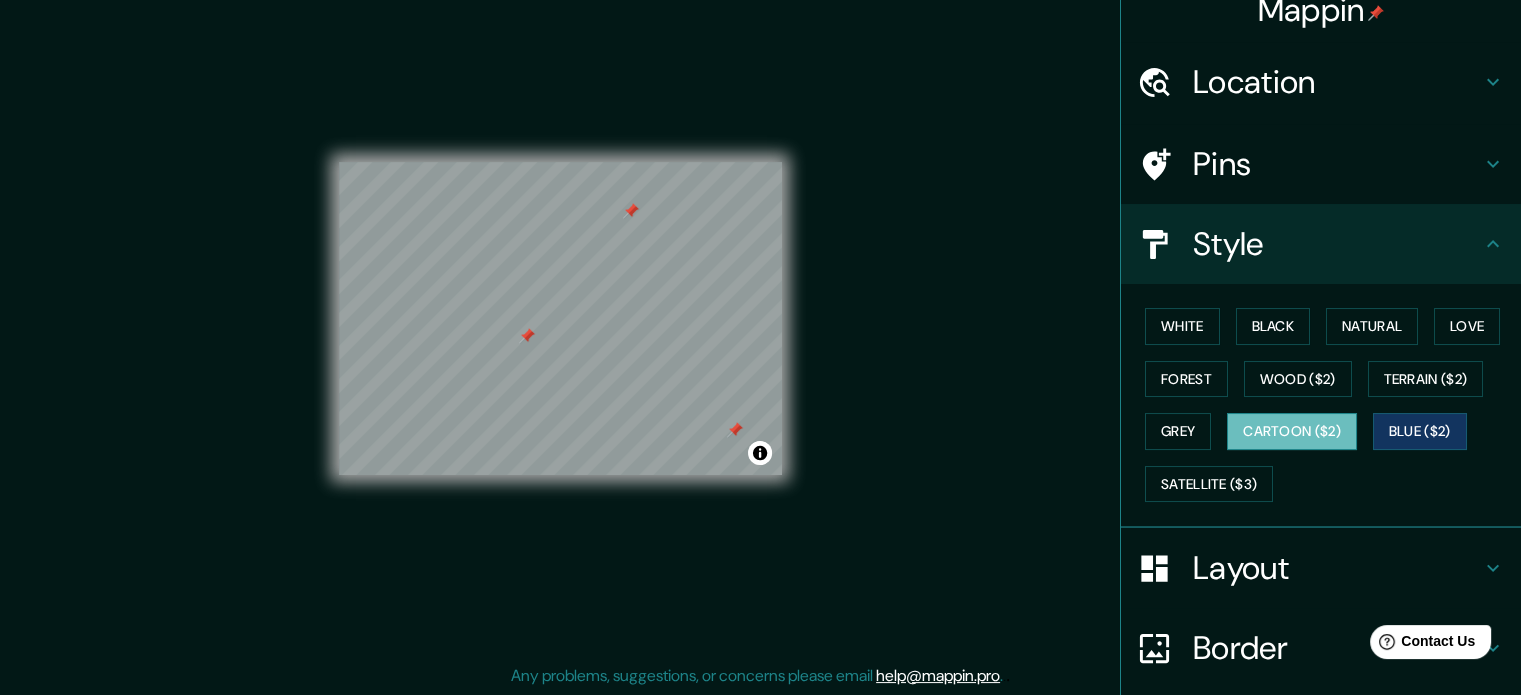 click on "Cartoon ($2)" at bounding box center (1292, 431) 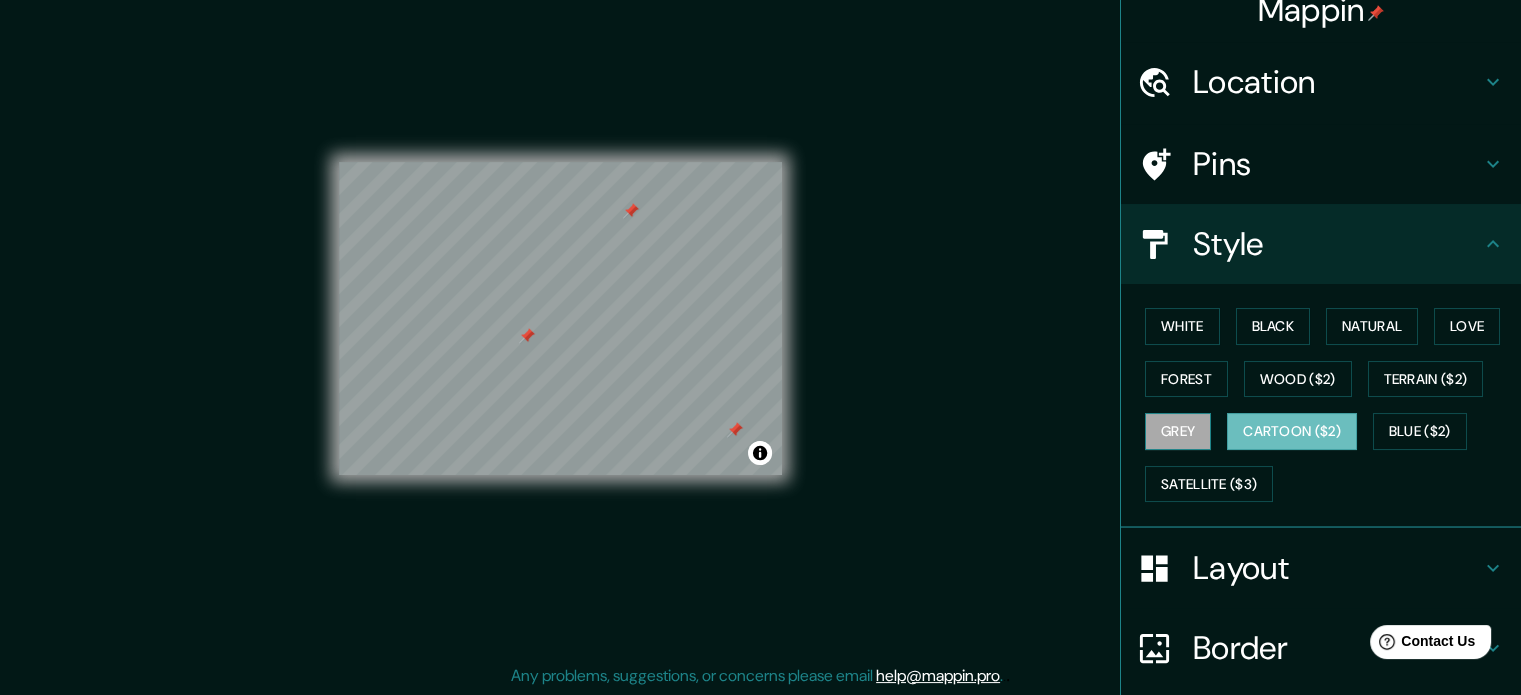 click on "Grey" at bounding box center [1178, 431] 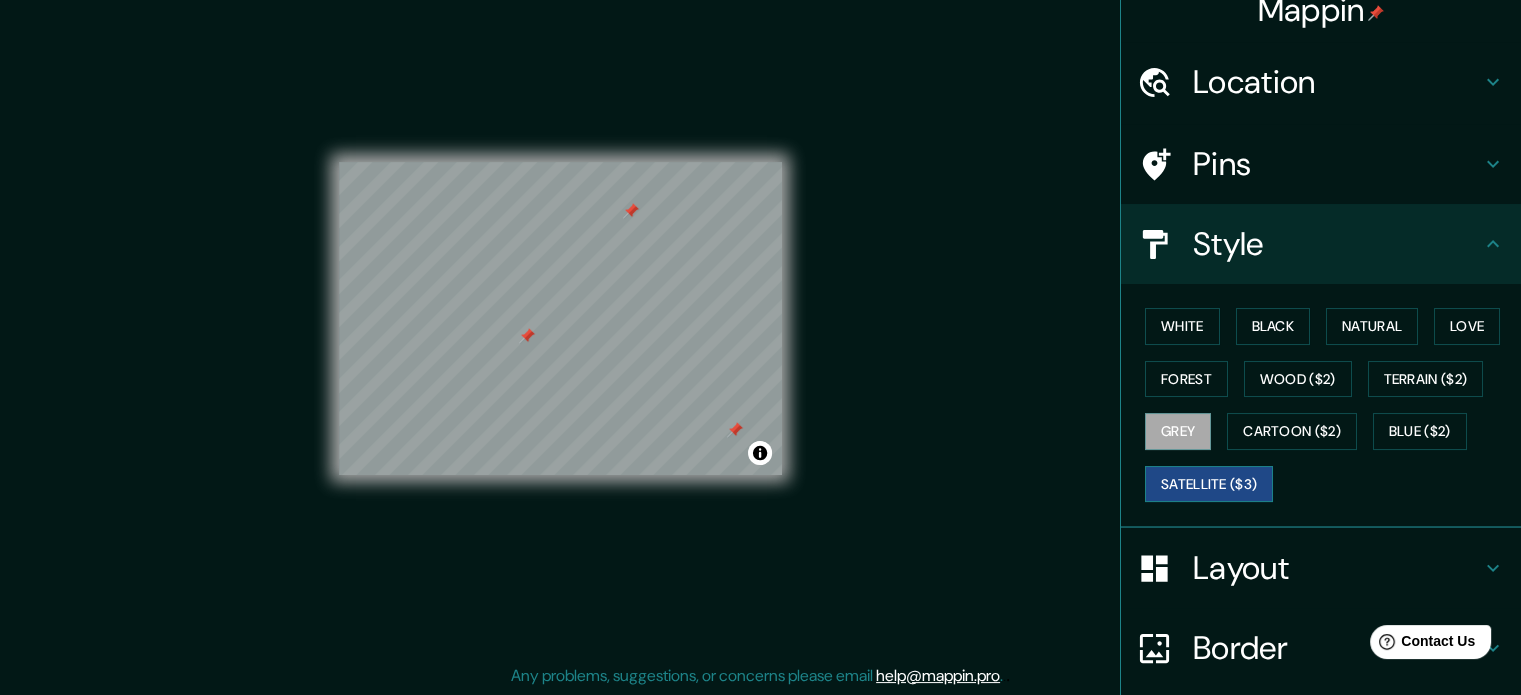 click on "Satellite ($3)" at bounding box center (1209, 484) 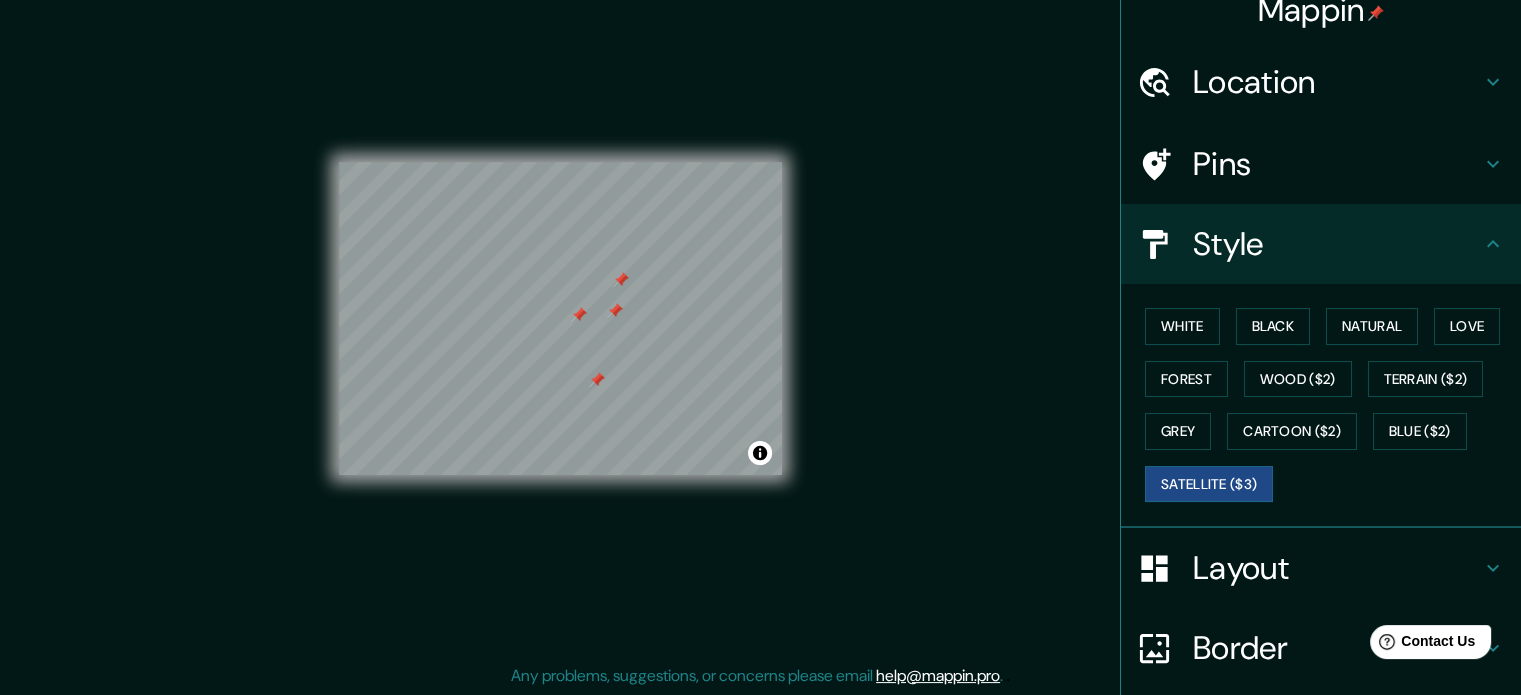 click at bounding box center (560, 162) 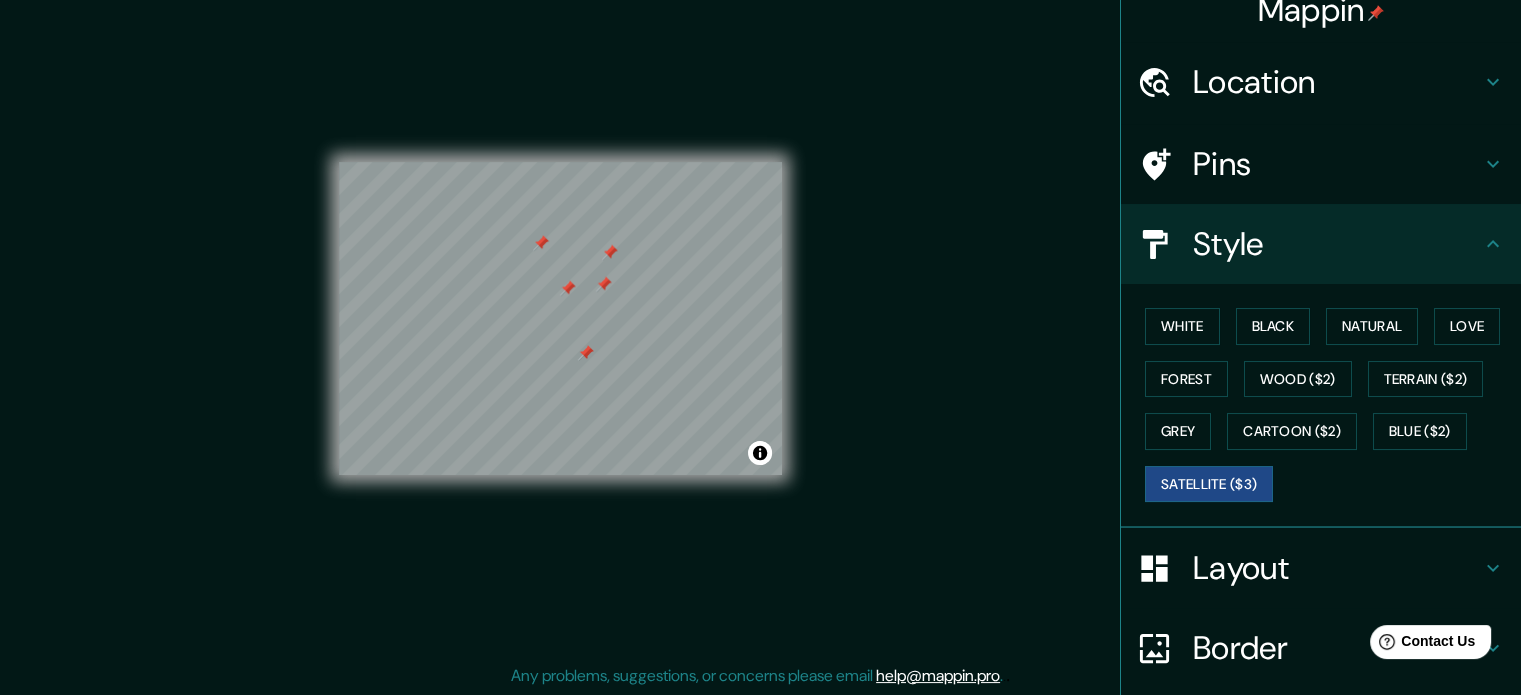 drag, startPoint x: 597, startPoint y: 304, endPoint x: 534, endPoint y: 259, distance: 77.42093 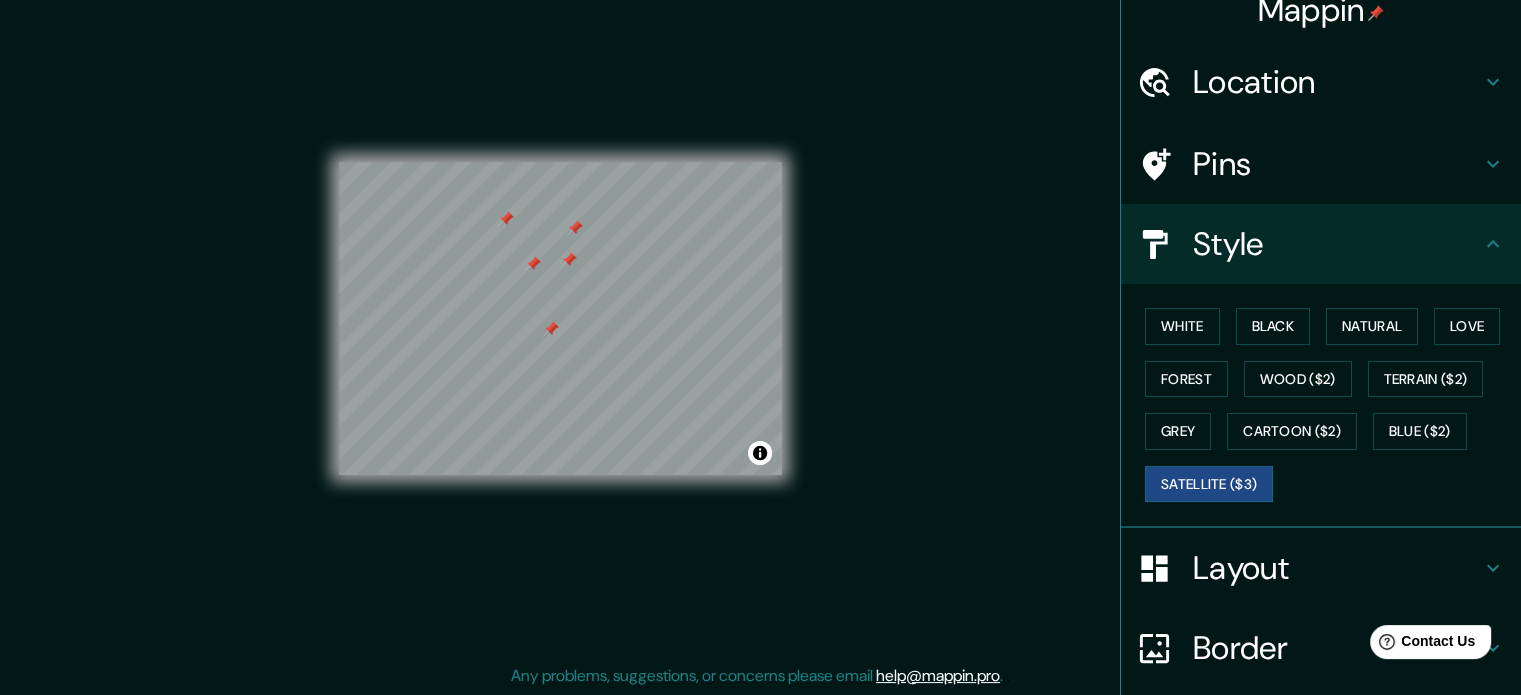 click on "Pins" at bounding box center [1337, 164] 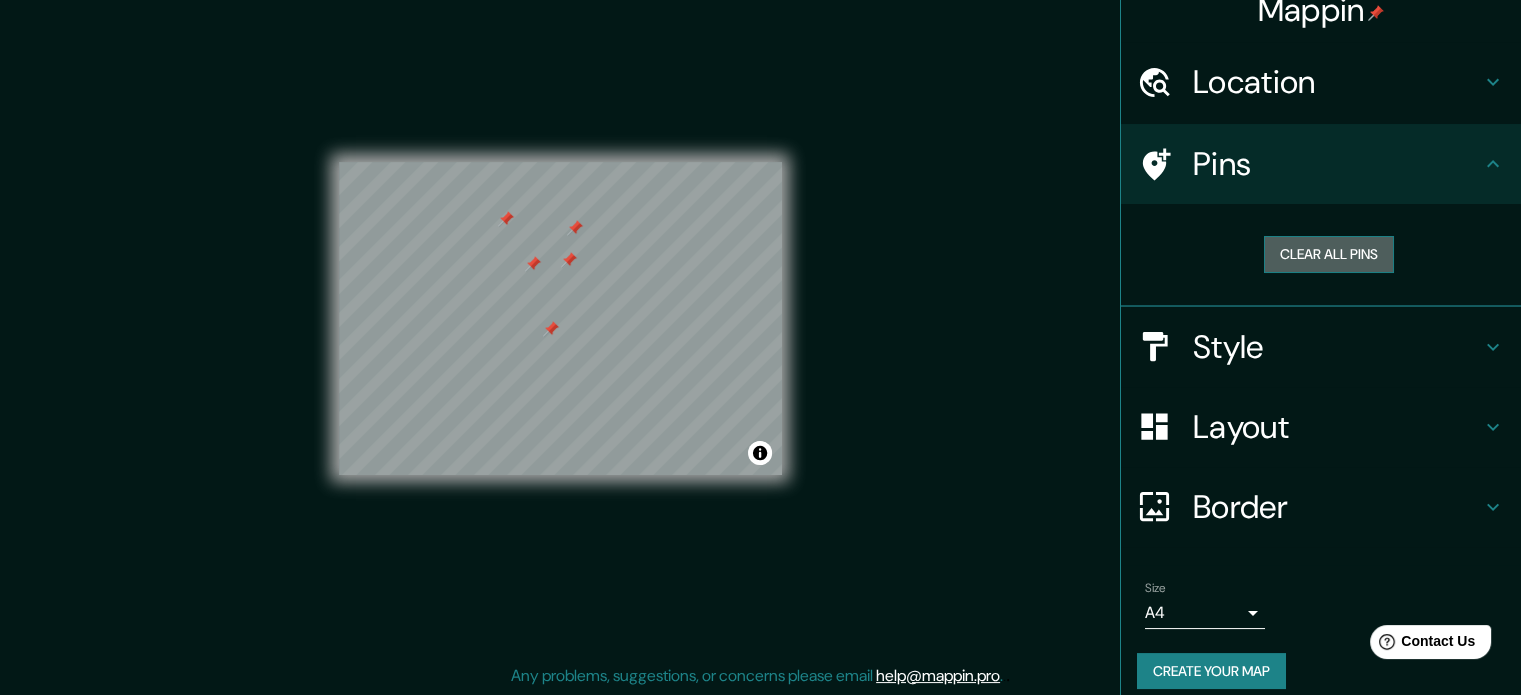 click on "Clear all pins" at bounding box center [1329, 254] 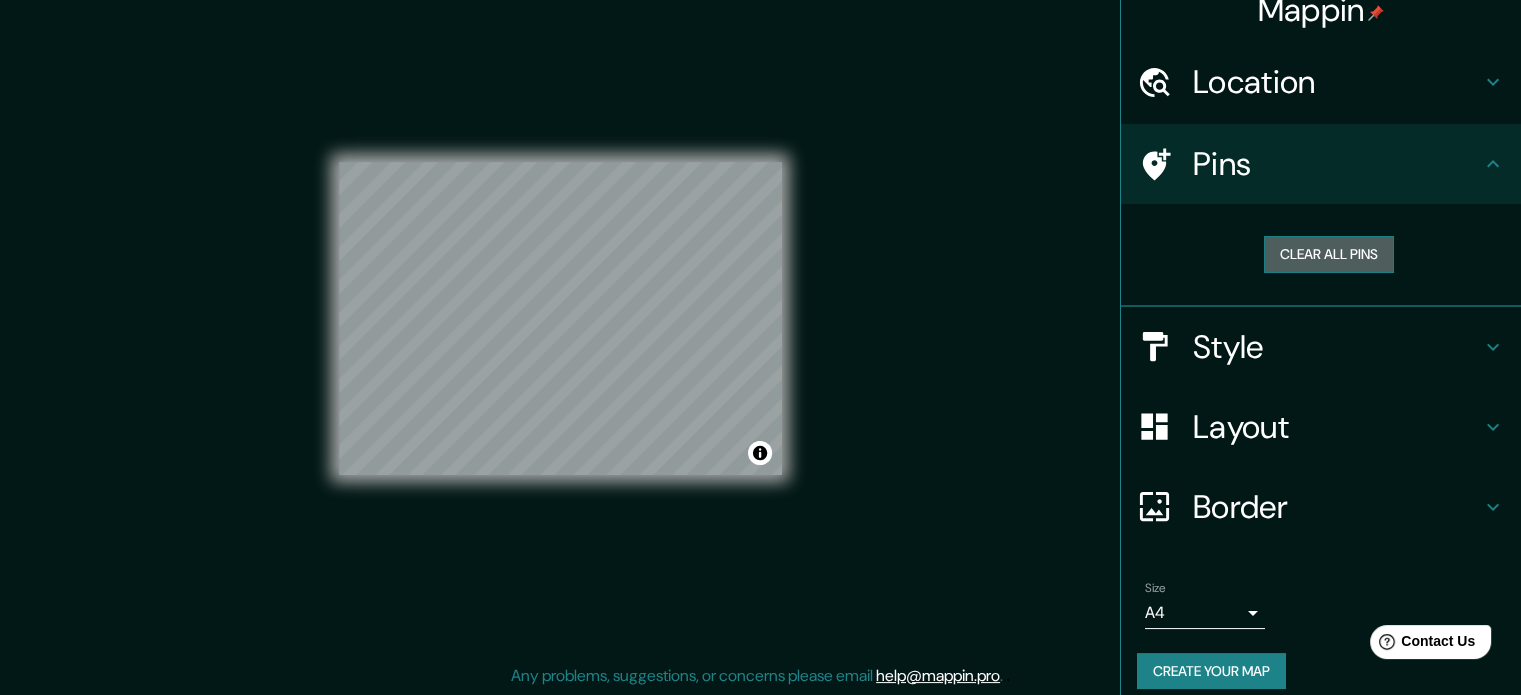 click on "Clear all pins" at bounding box center (1329, 254) 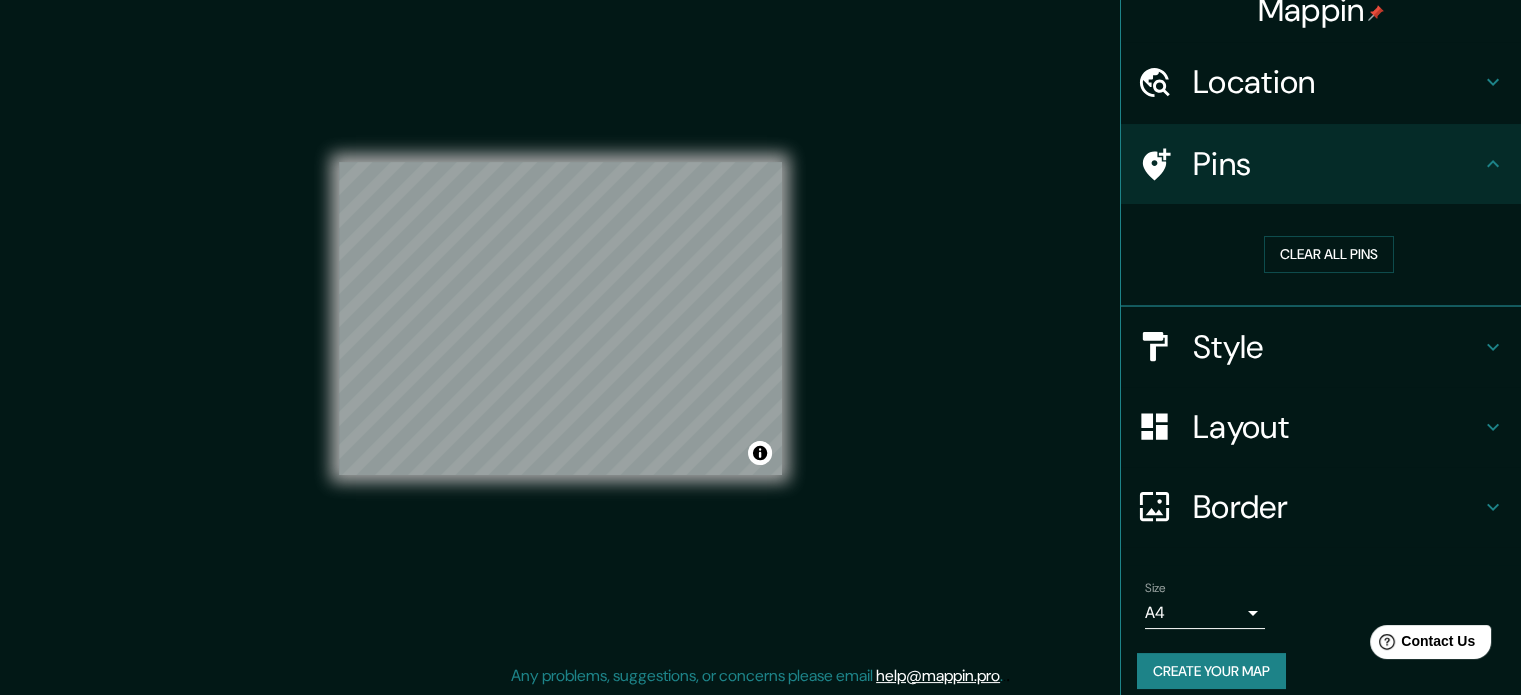 click on "Location" at bounding box center (1337, 82) 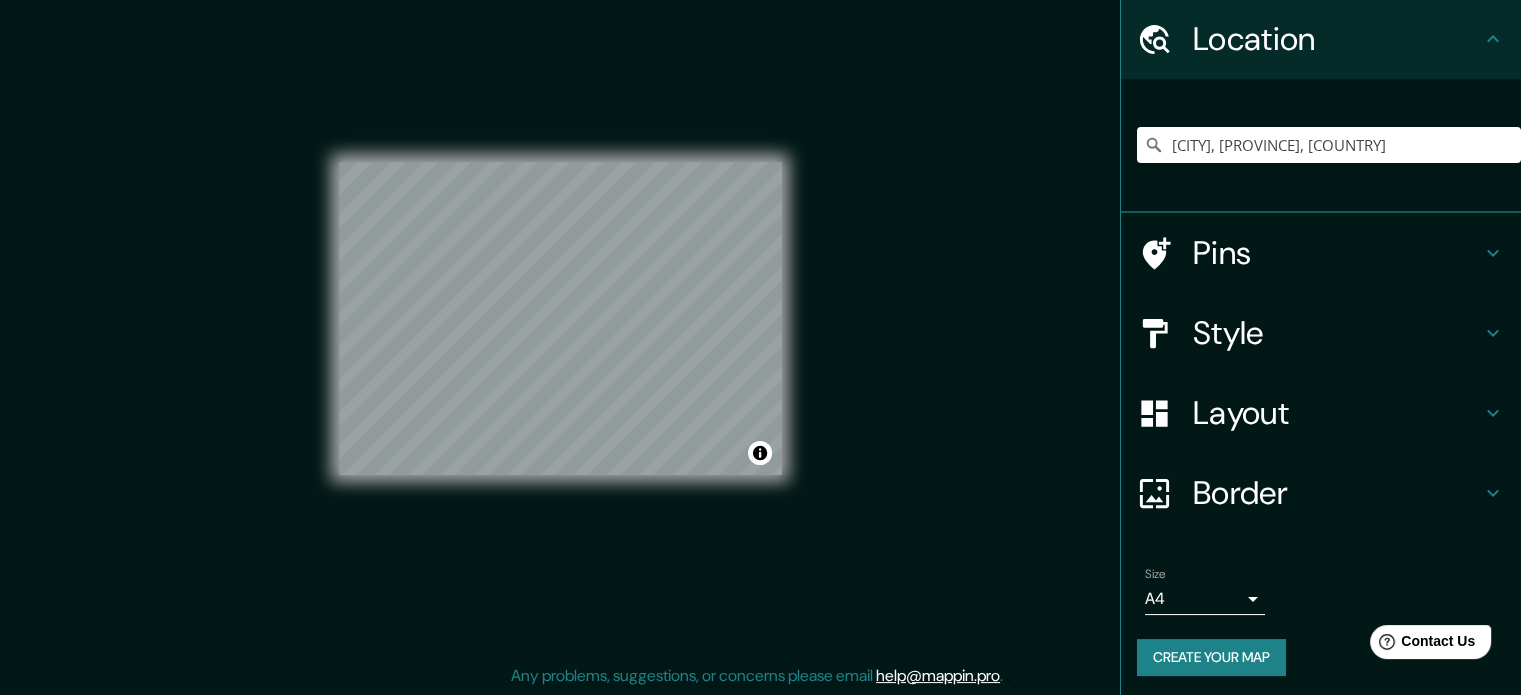 scroll, scrollTop: 68, scrollLeft: 0, axis: vertical 